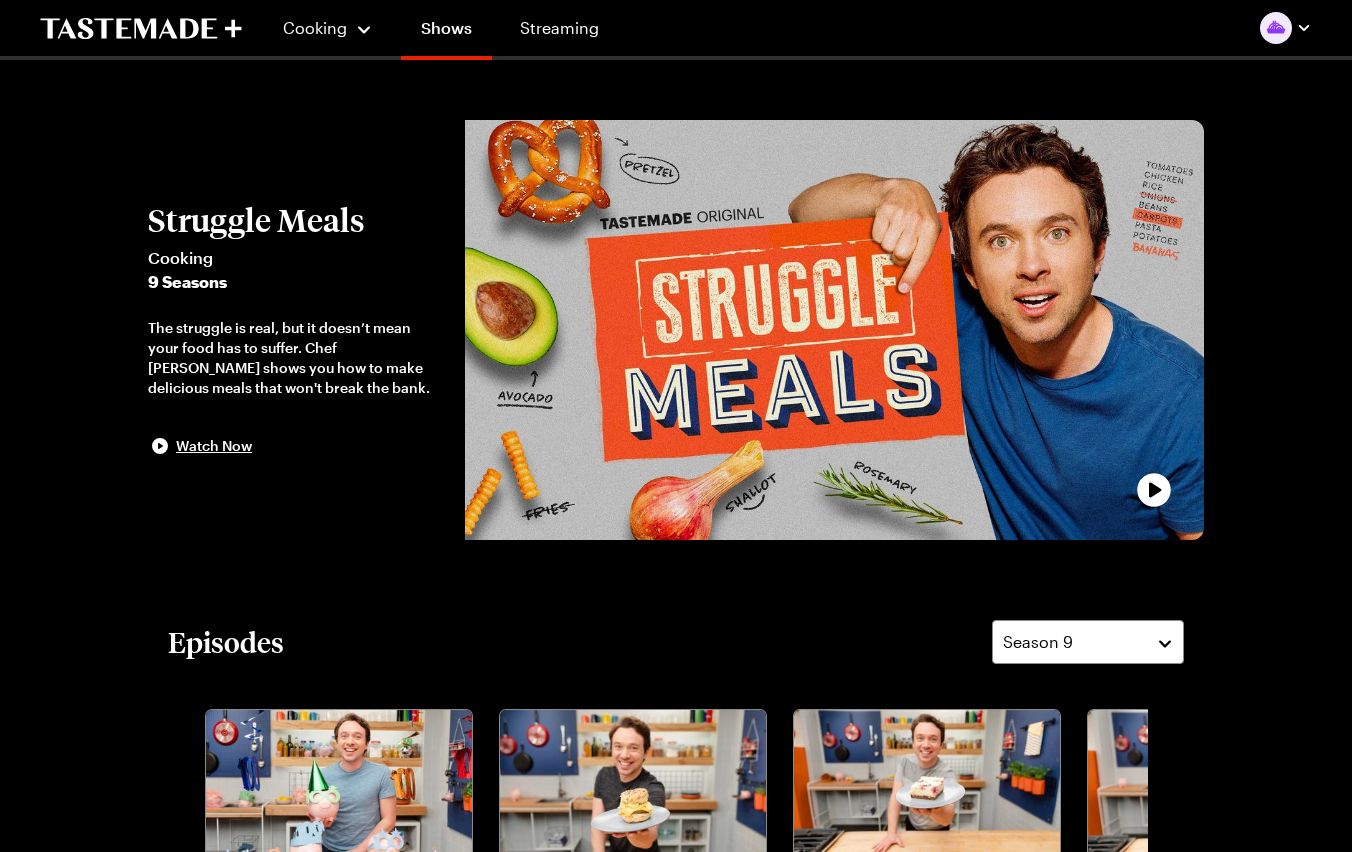 scroll, scrollTop: 1142, scrollLeft: 0, axis: vertical 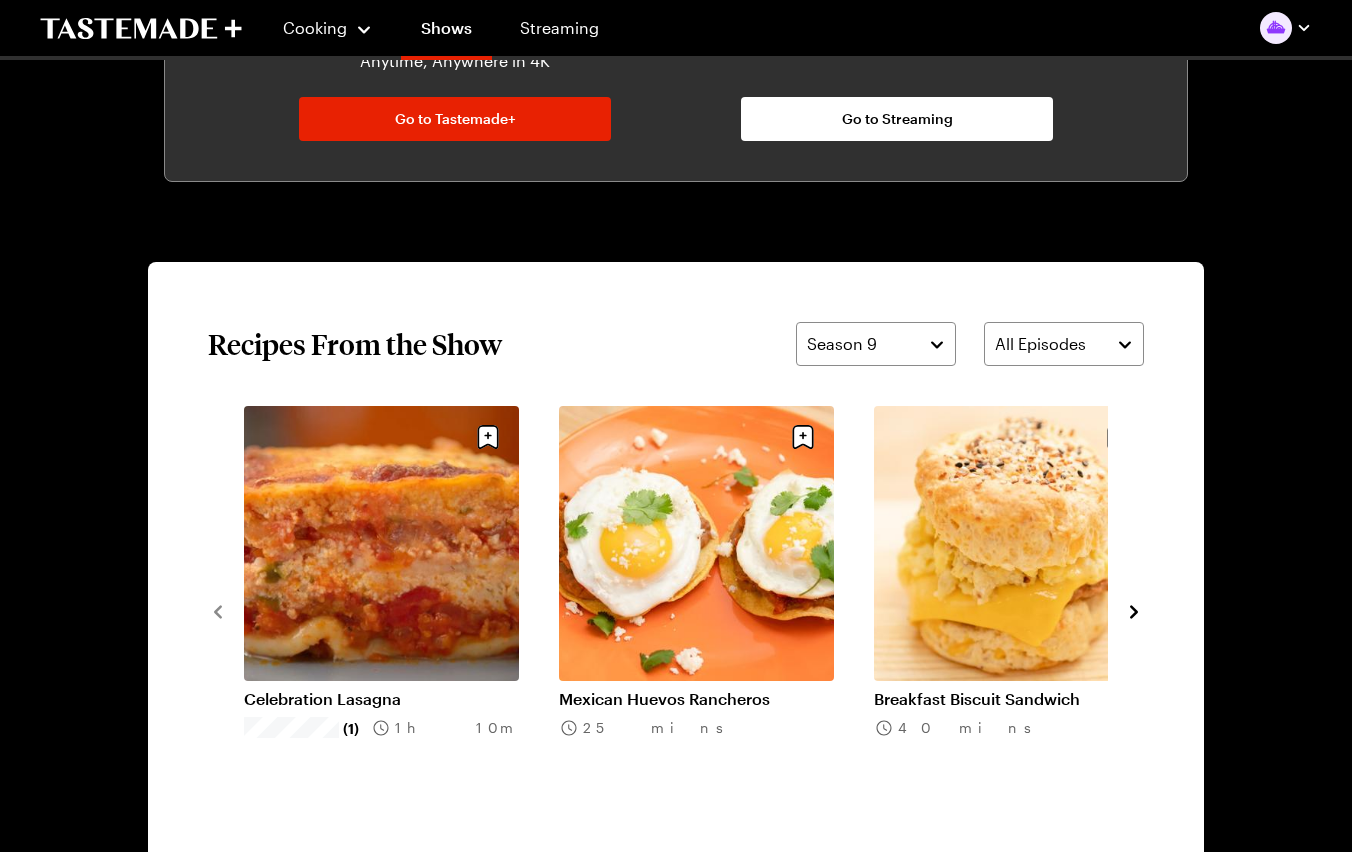 click 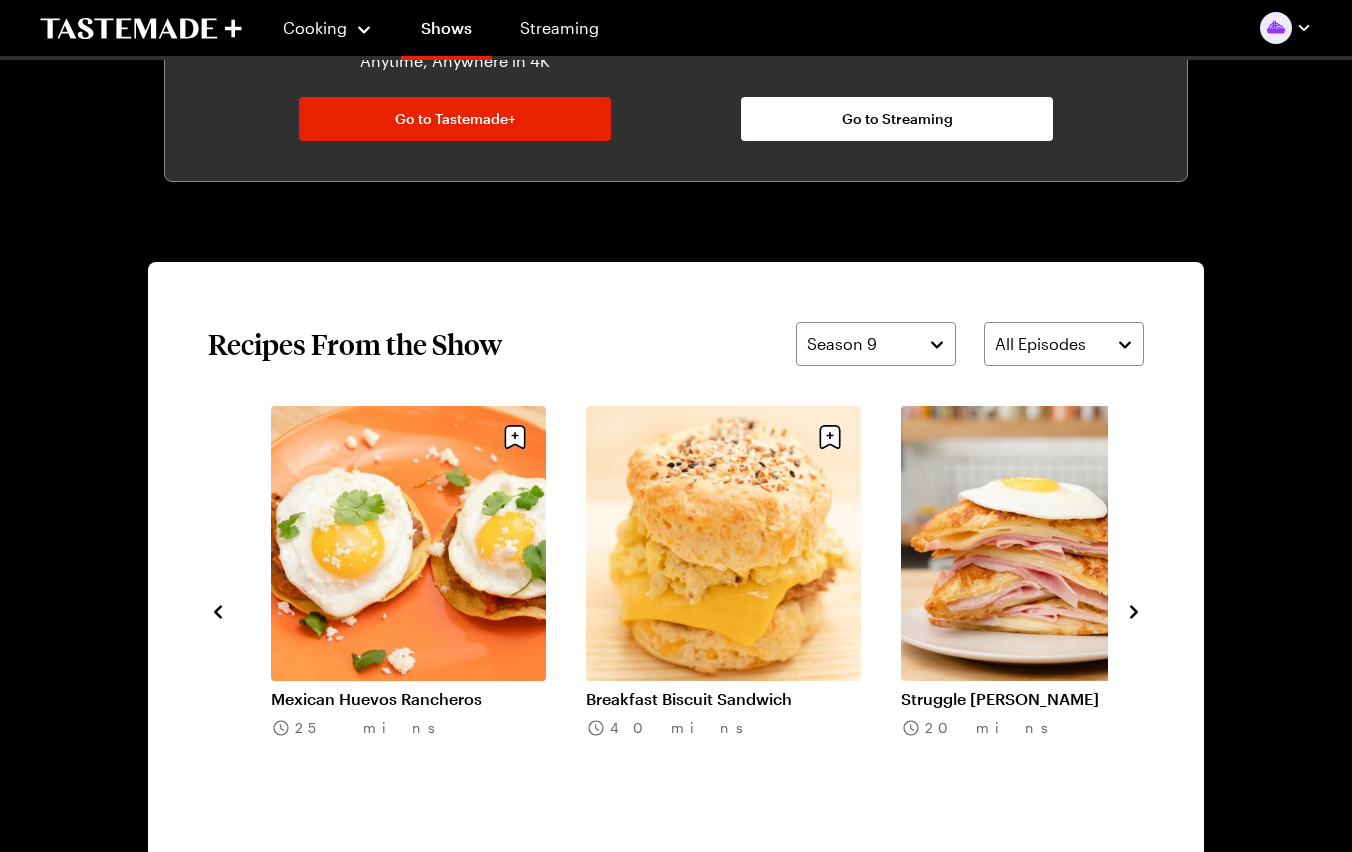 click 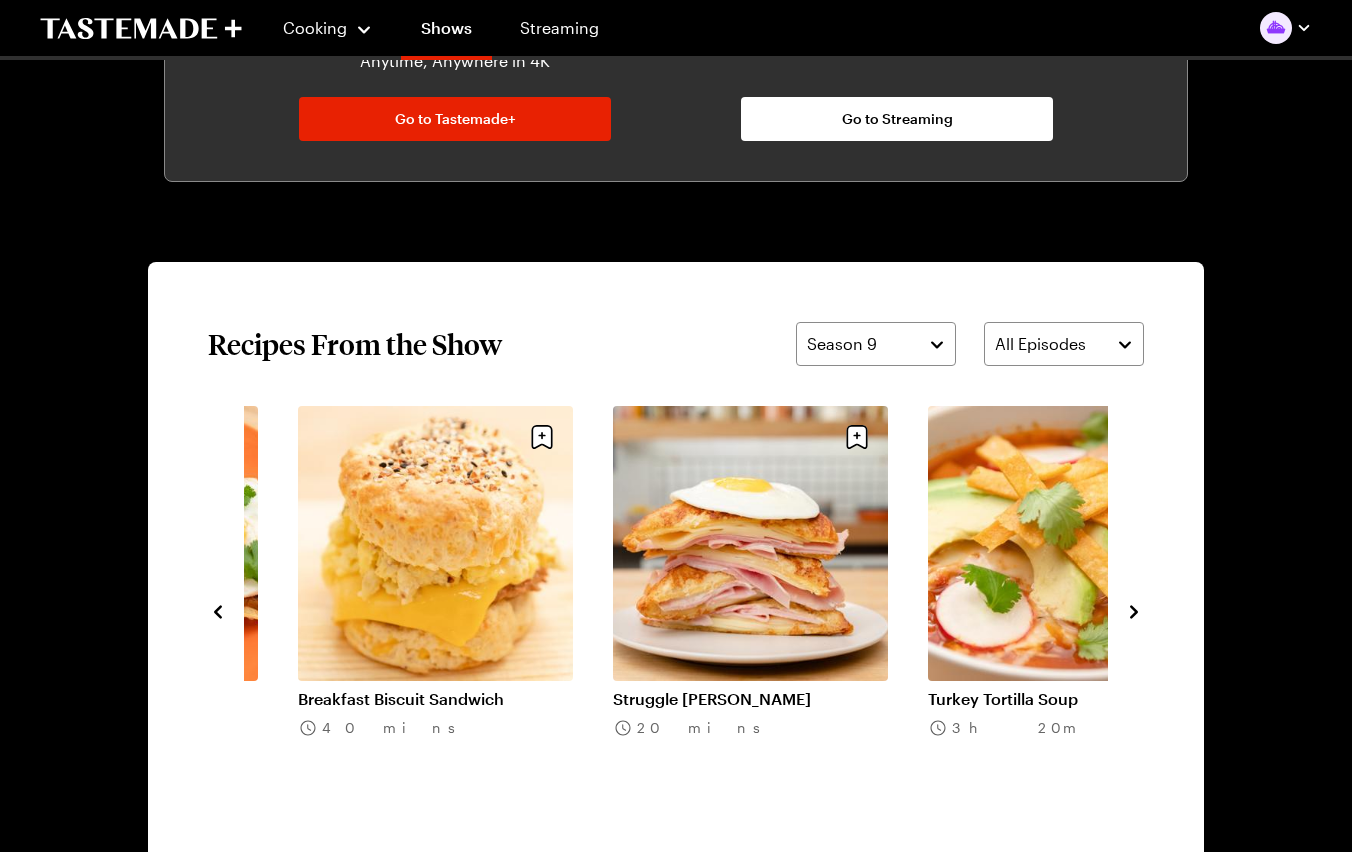 click 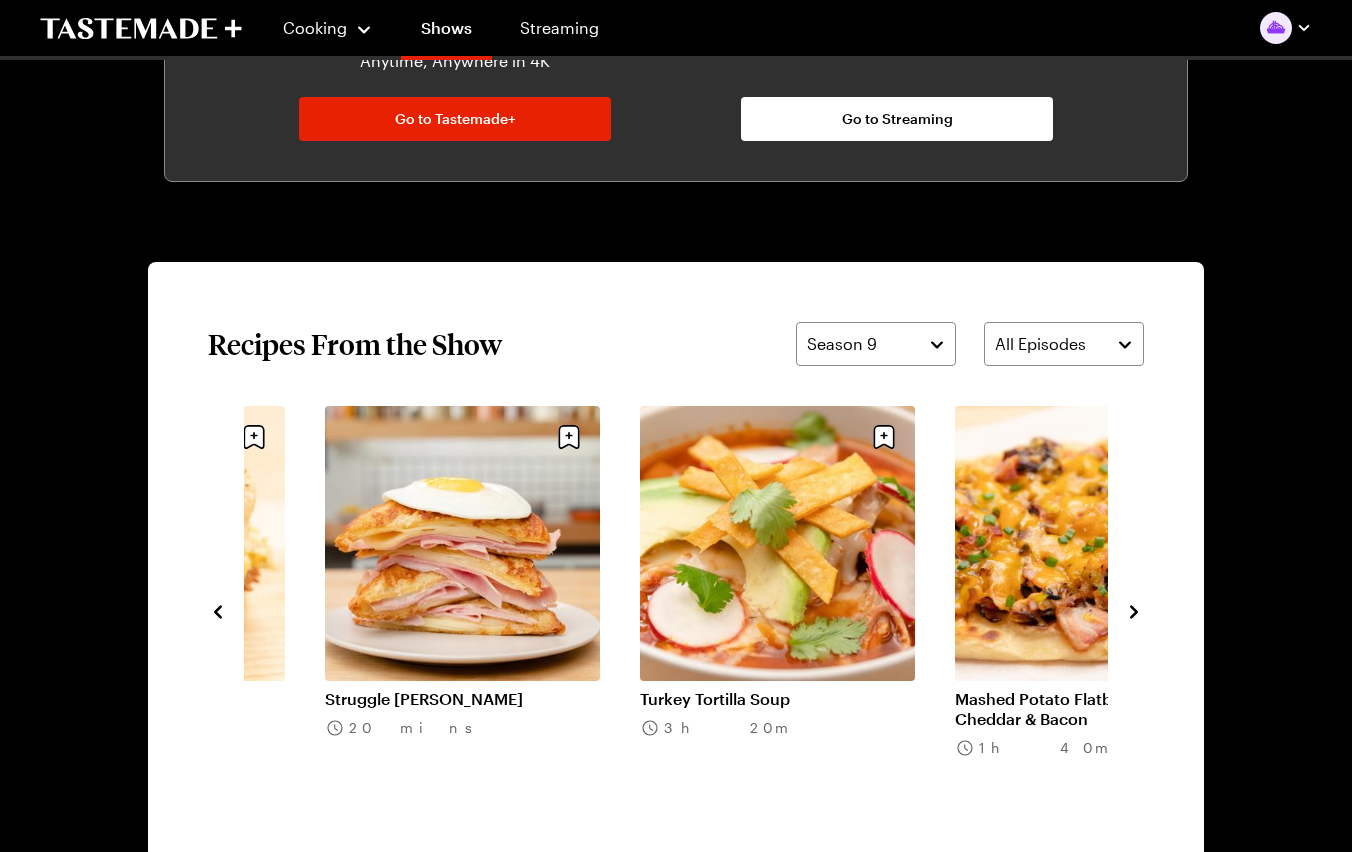 click 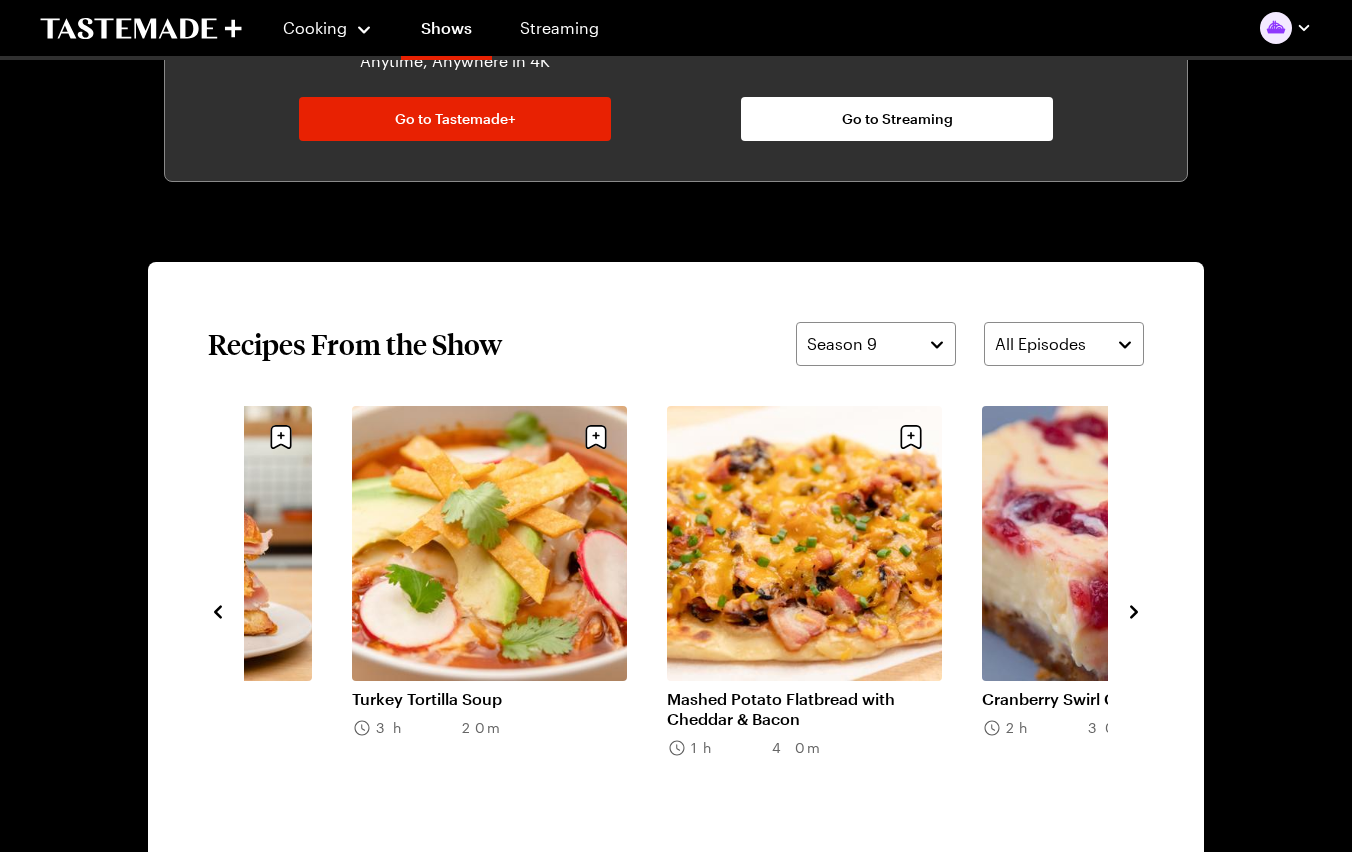 click 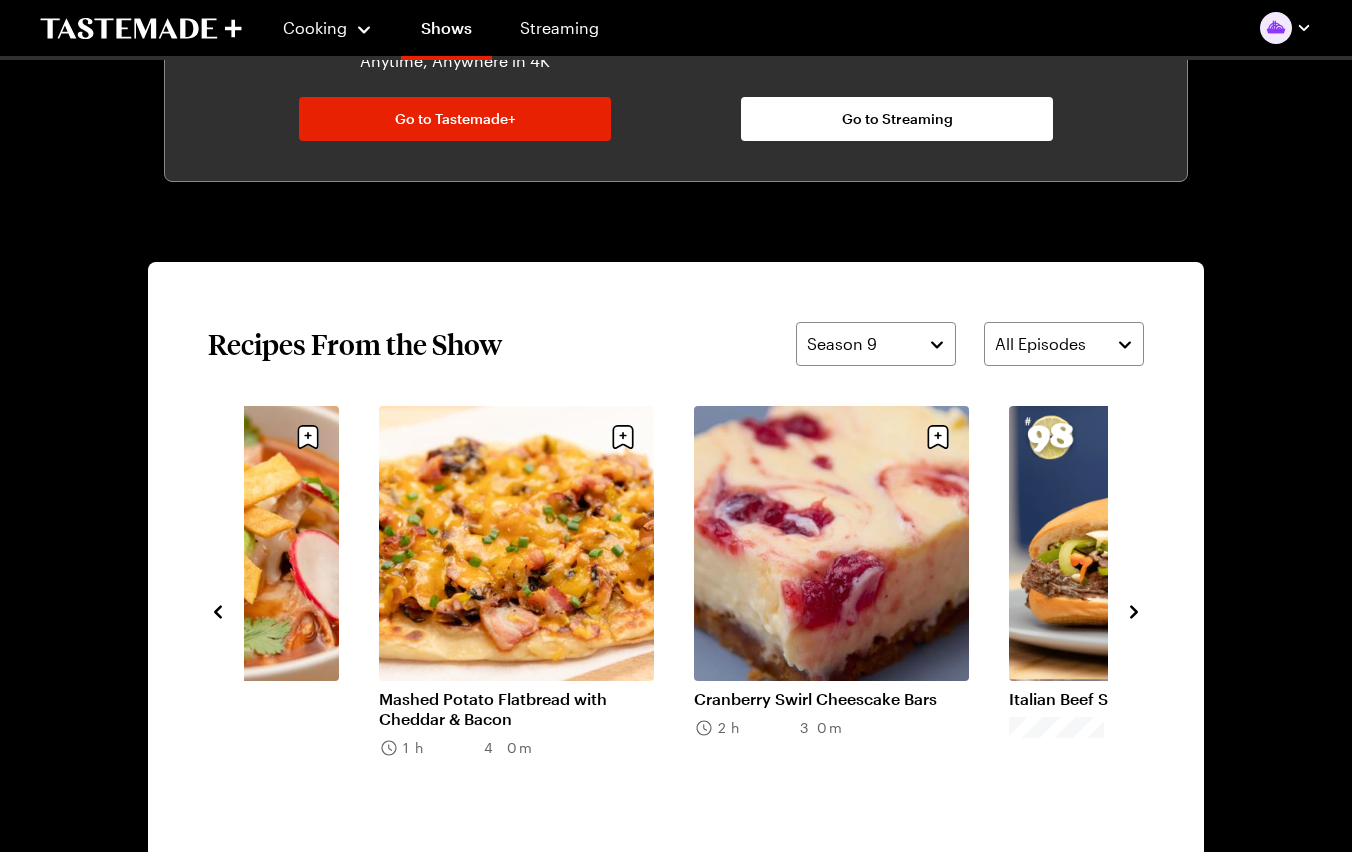 click 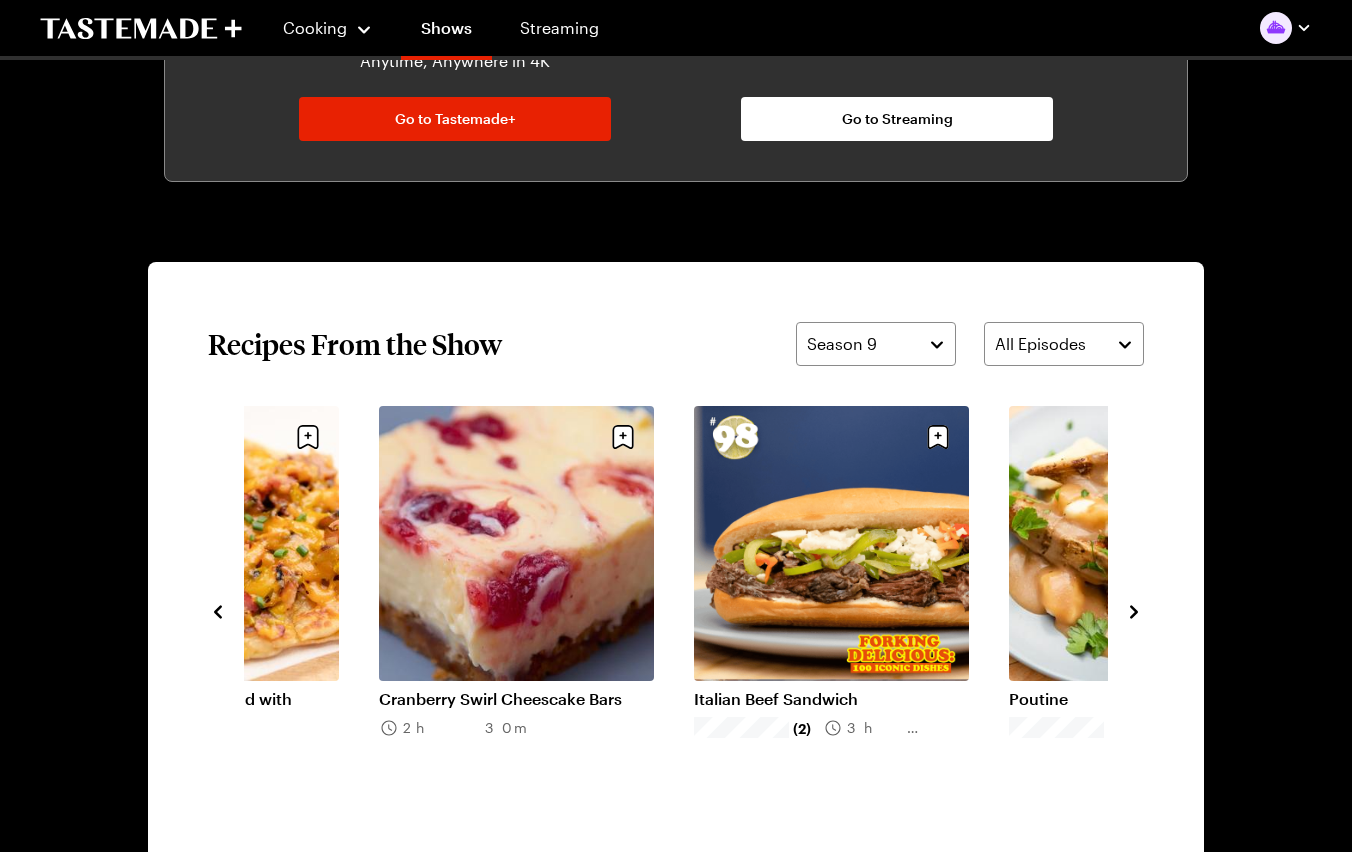 click 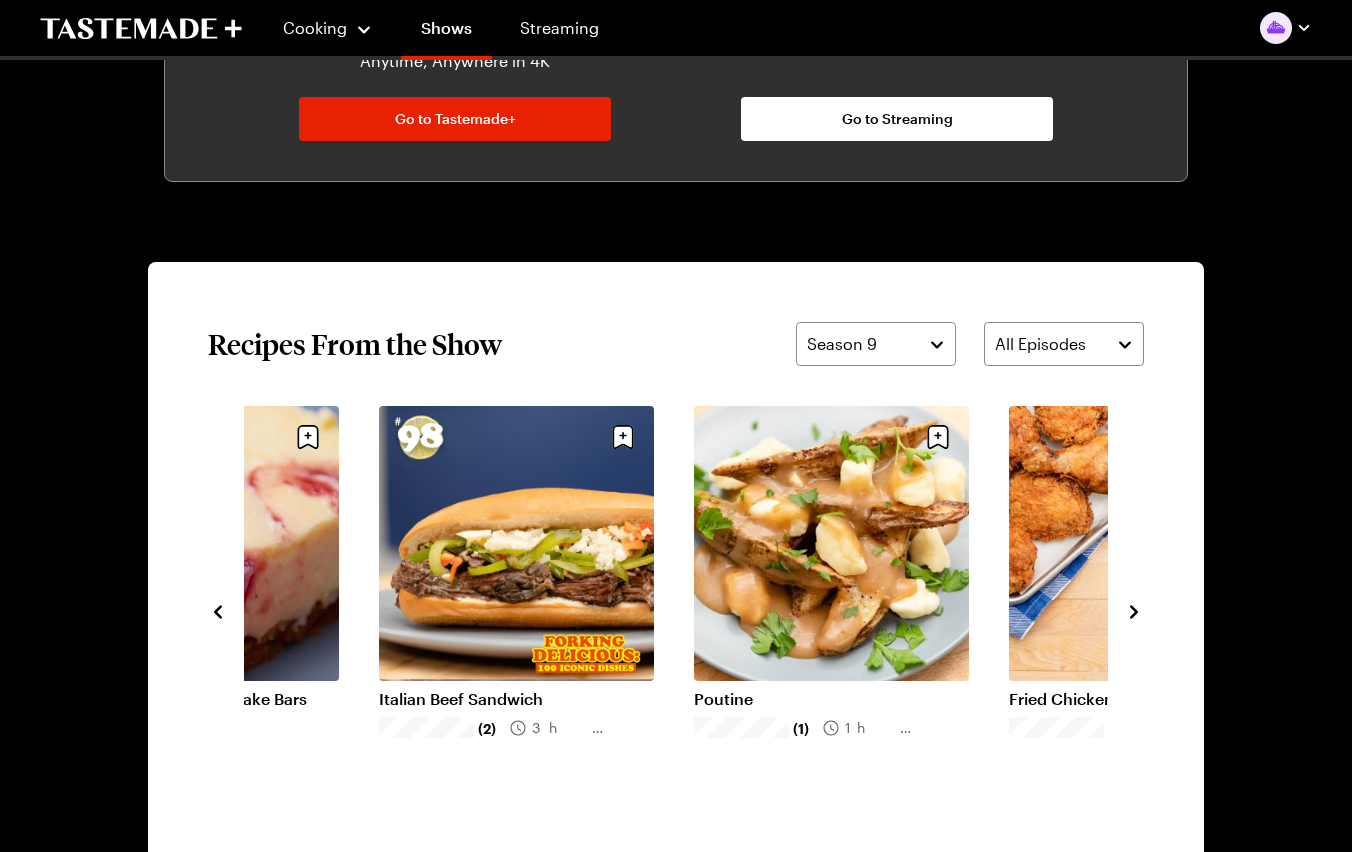 click 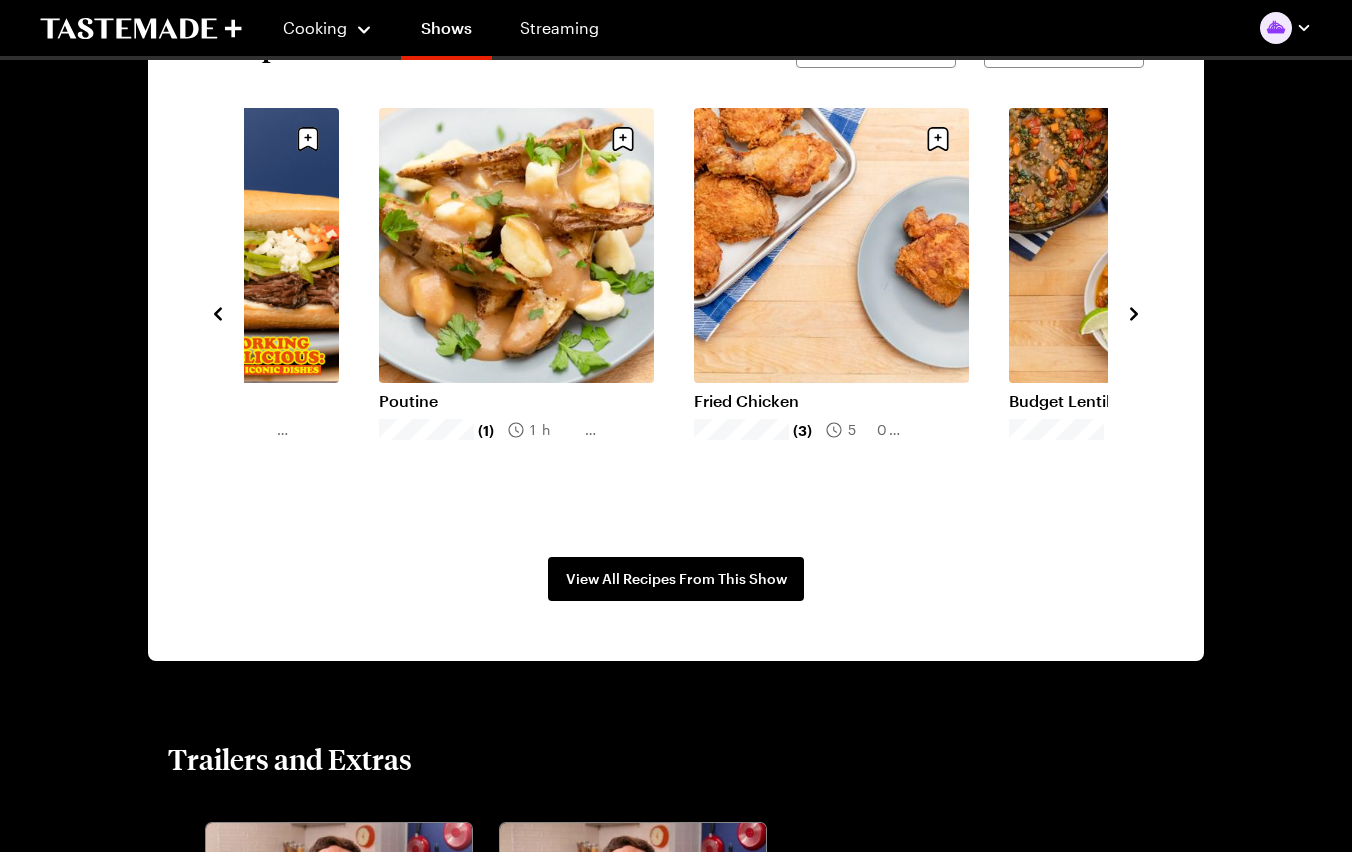 scroll, scrollTop: 1542, scrollLeft: 0, axis: vertical 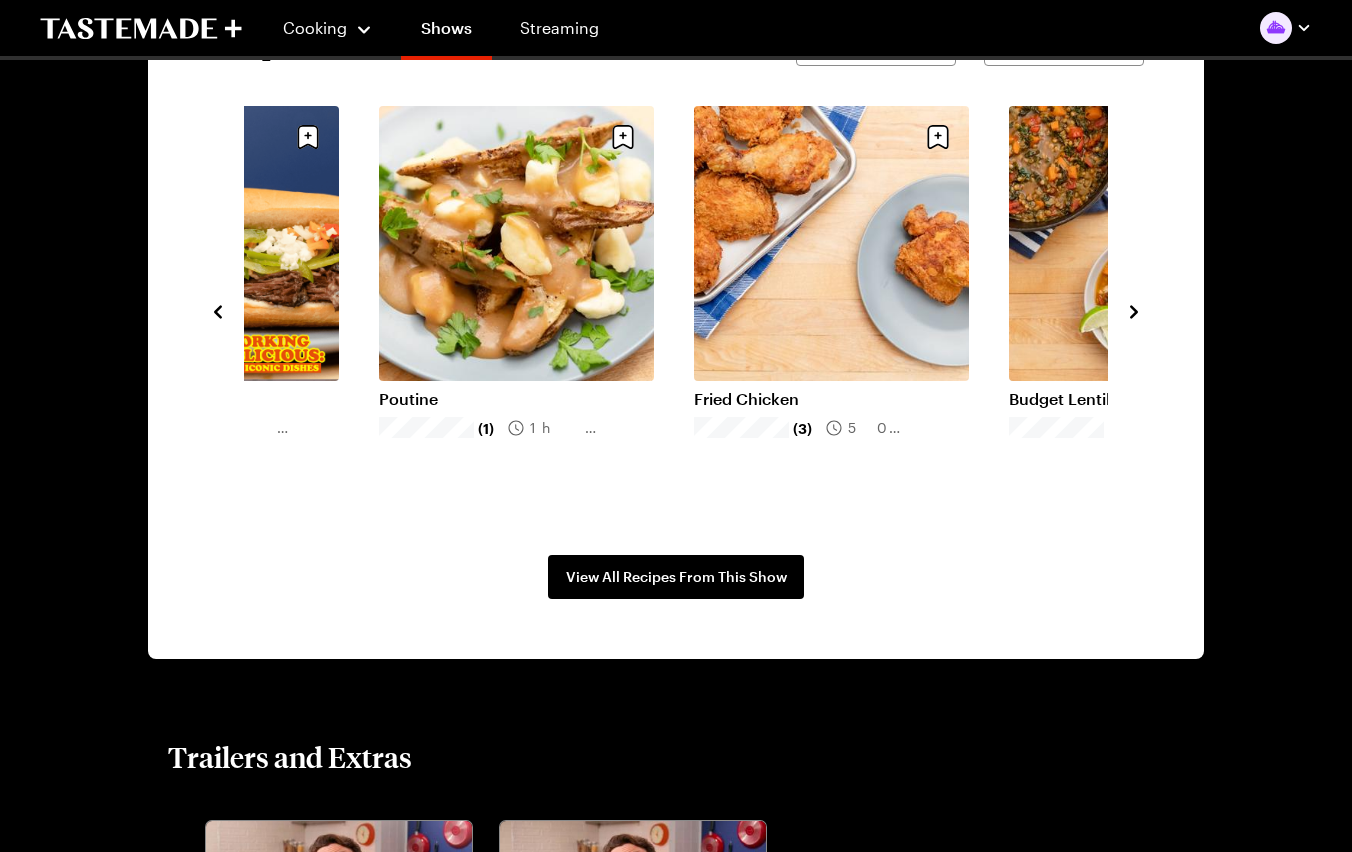 click on "Struggle [PERSON_NAME] 20 mins Turkey Tortilla Soup 3h 20m Mashed Potato Flatbread with Cheddar & Bacon 1h 40m Cranberry Swirl Cheescake Bars 2h 30m Italian Beef Sandwich (2) 3h 35m Poutine (1) 1h 5m Fried Chicken (3) 50 mins Budget Lentil Soup (1) 1h 0m Mixed Veggie Ramen (1) 25 mins Cheesy Tuna Pasta (4) 1h 20m Chicken Pizzaiola (3) 30 mins Spiedino [PERSON_NAME] (Cheesy italian bread) (1) 1h 0m [PERSON_NAME]'s Tiramisú (2) 30 mins" at bounding box center [676, 310] 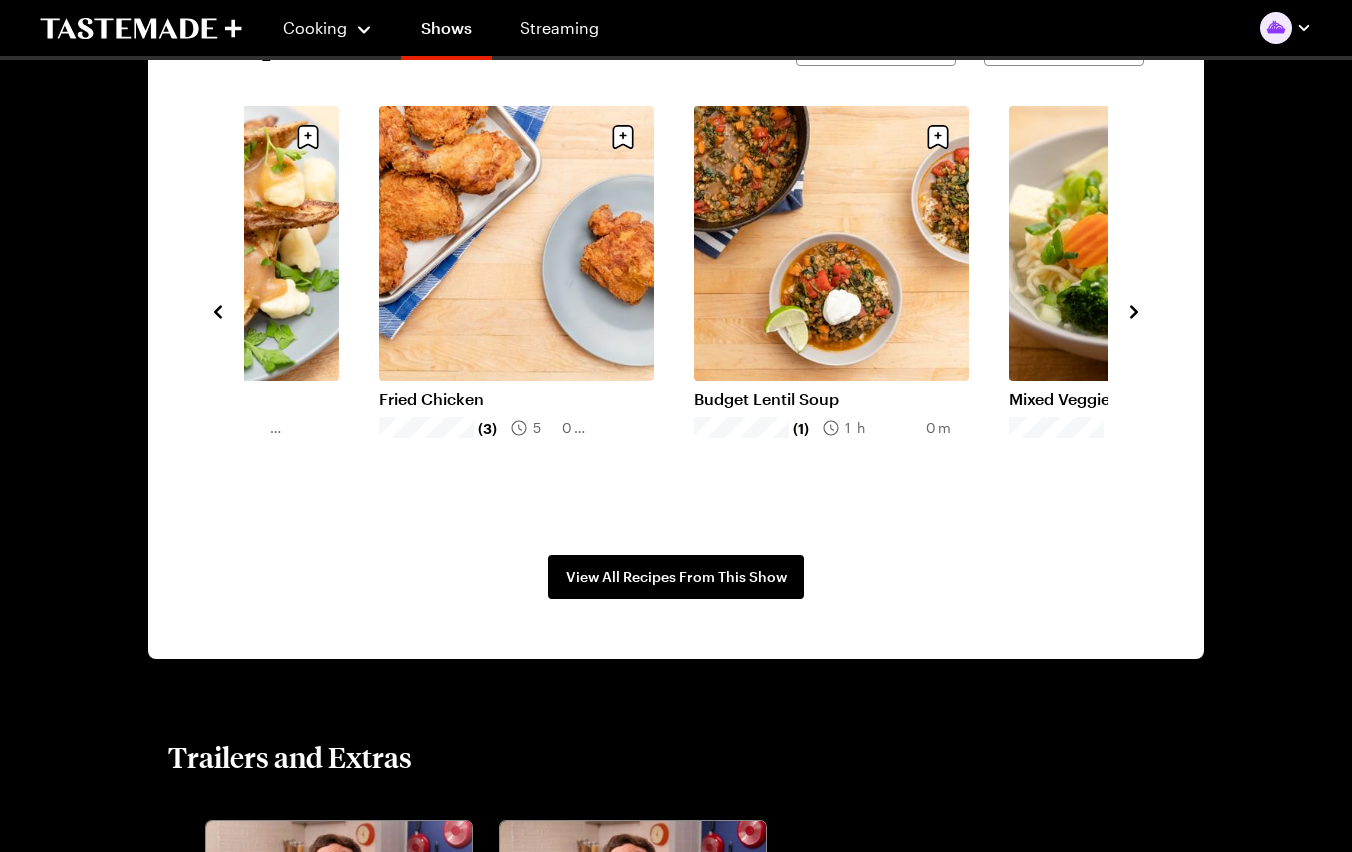 click 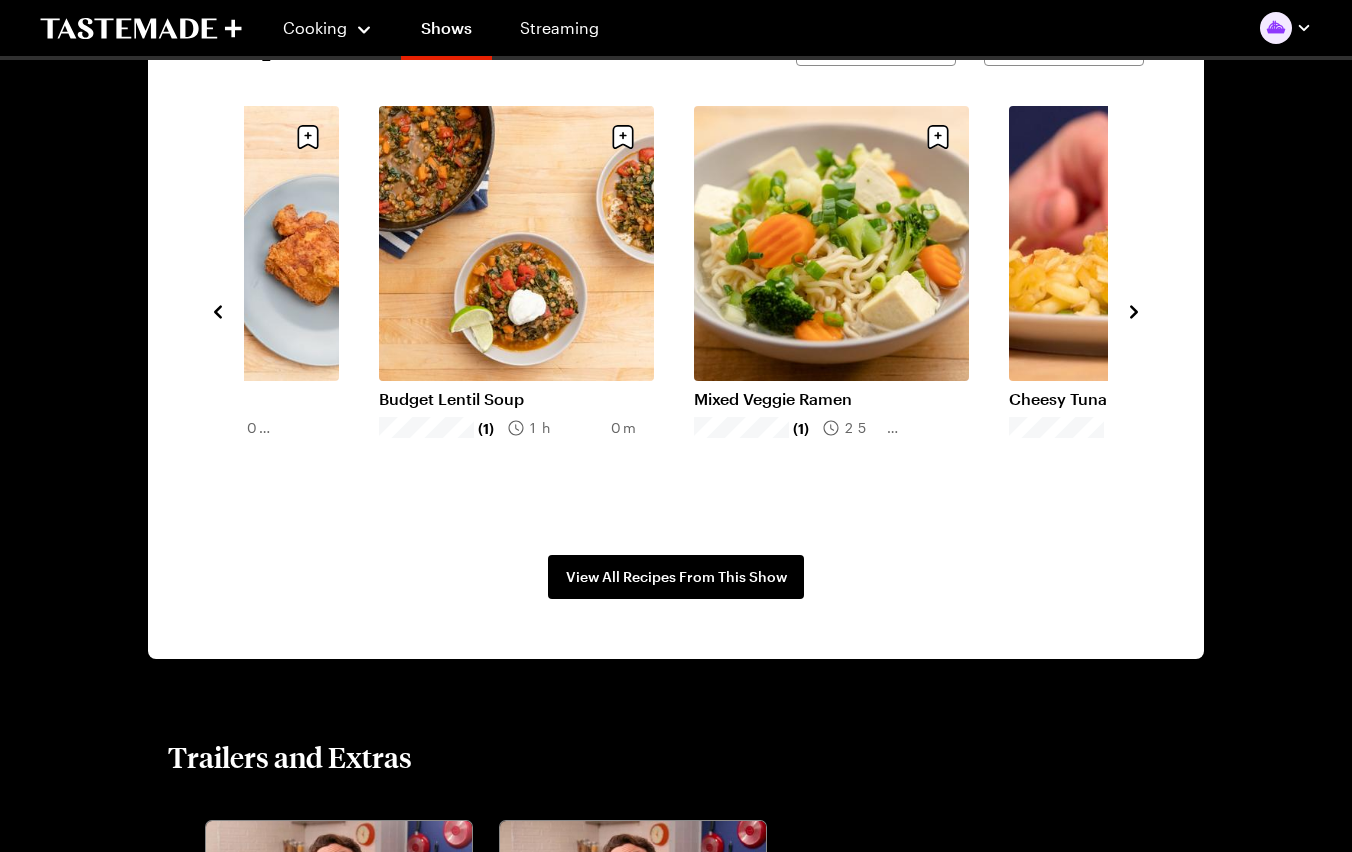 click 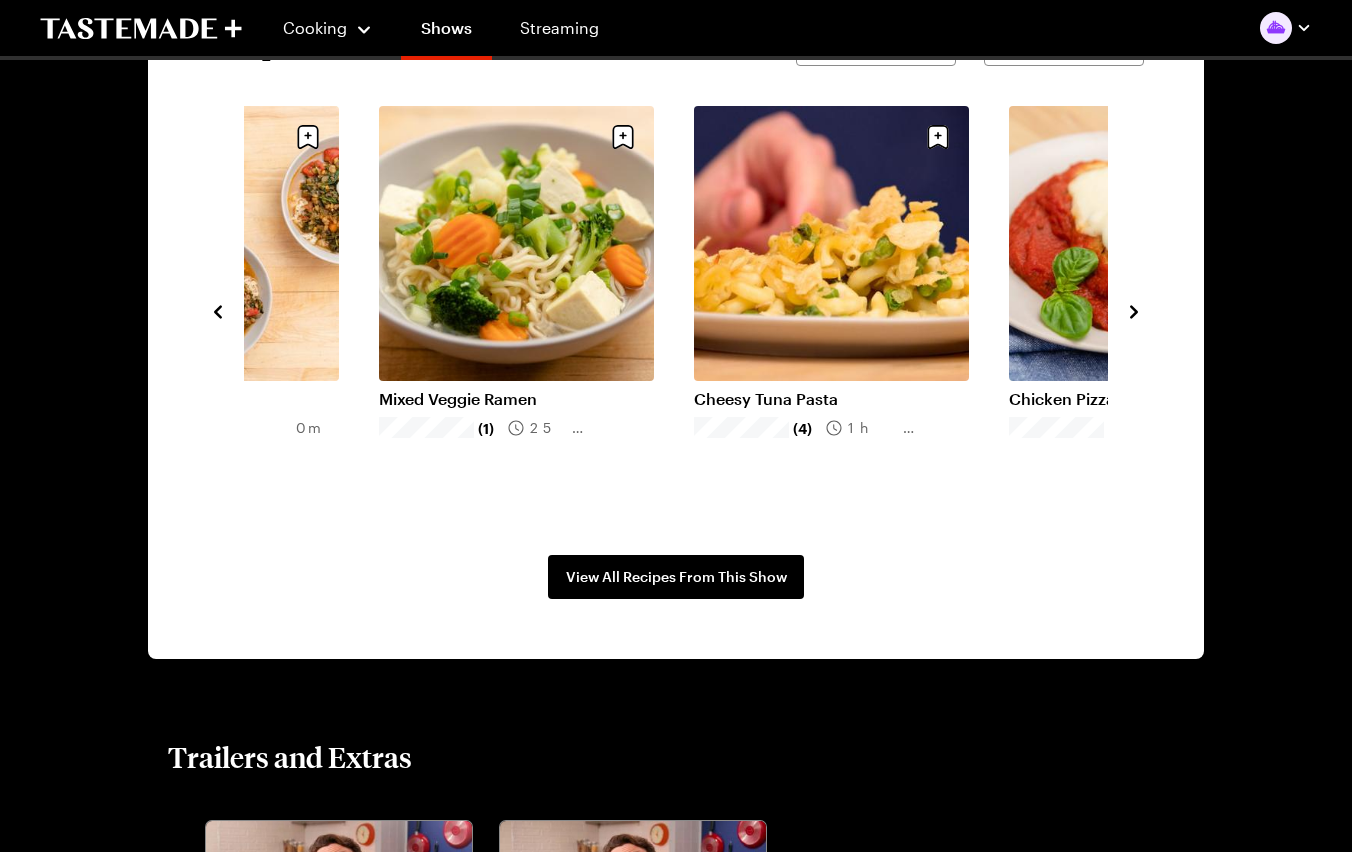 click 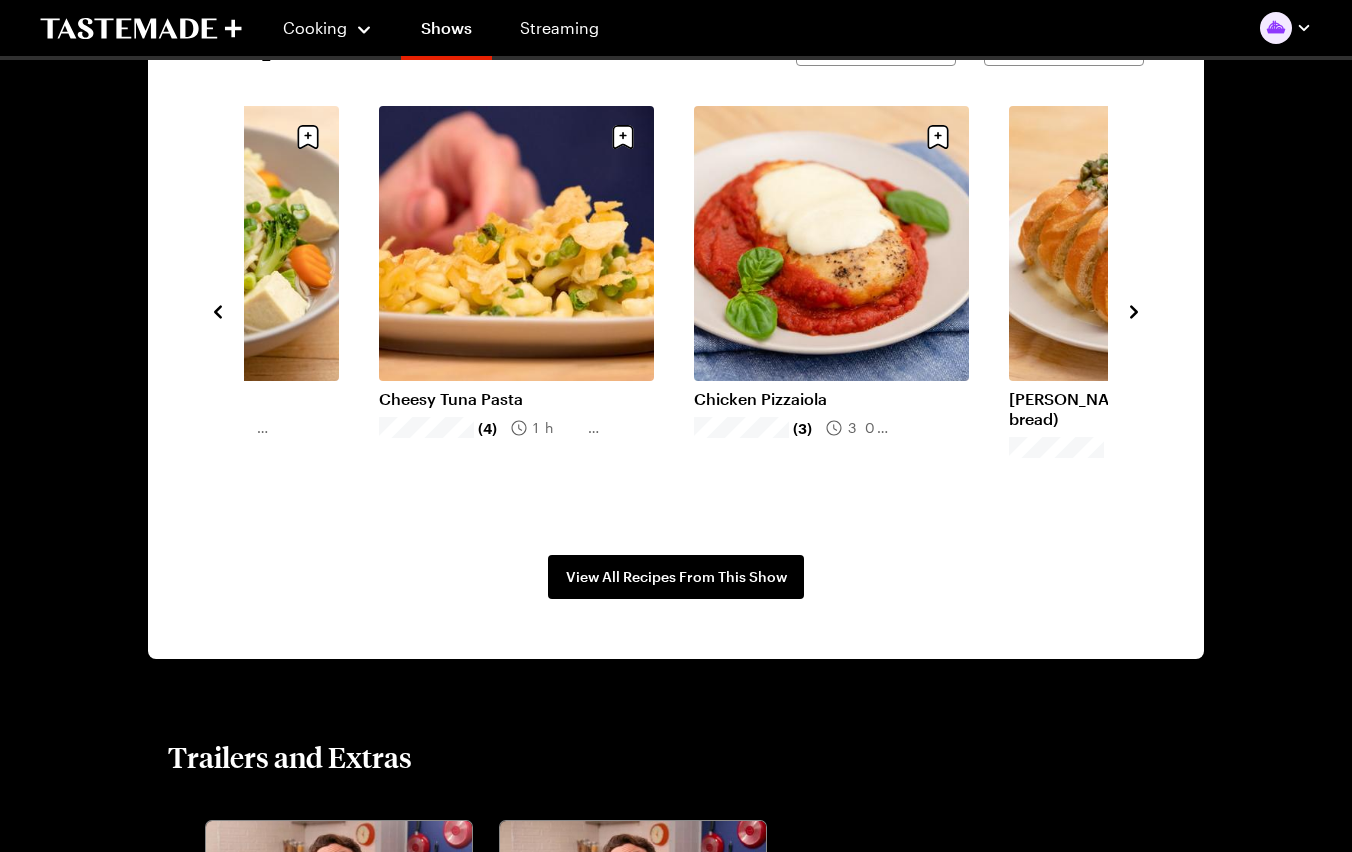 click 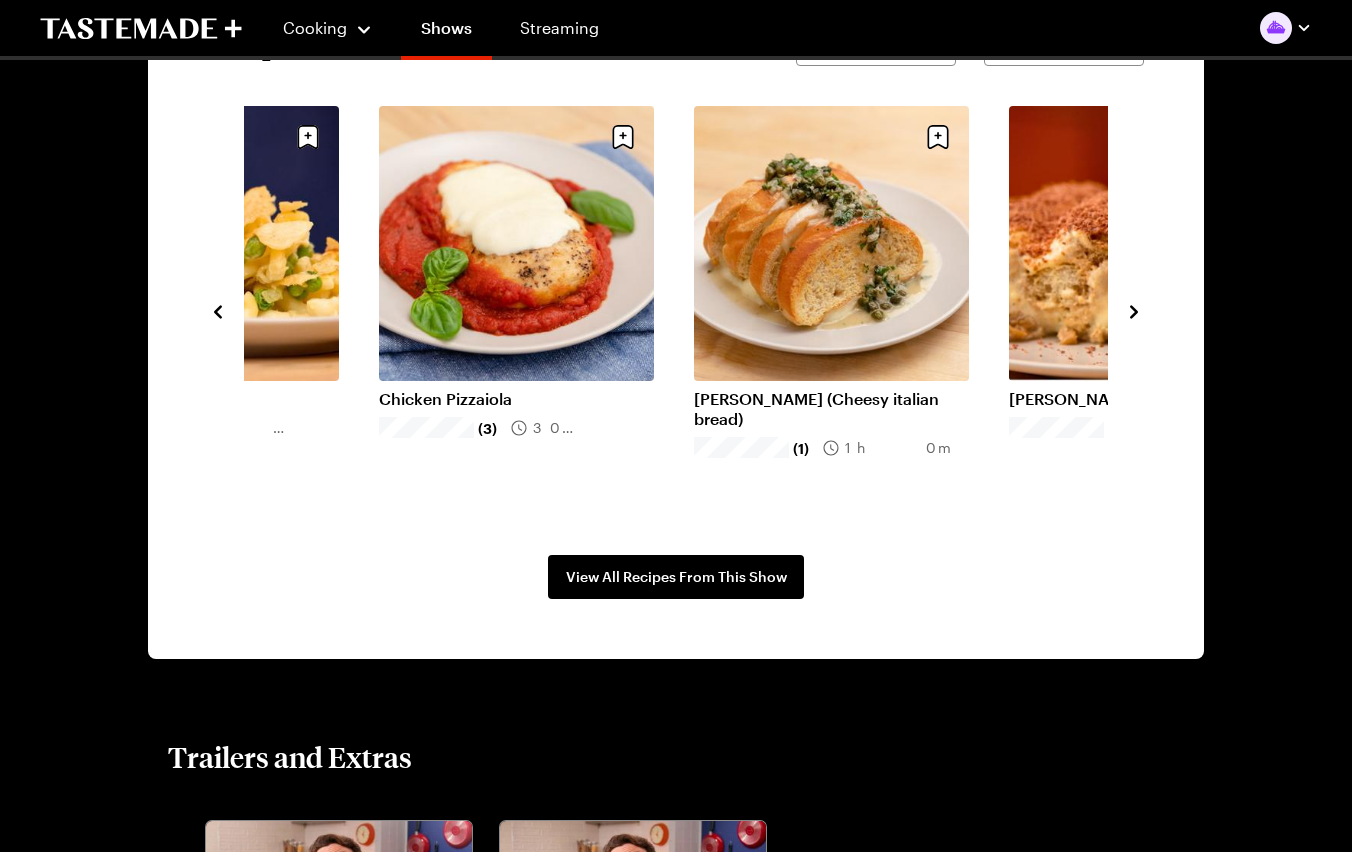 click 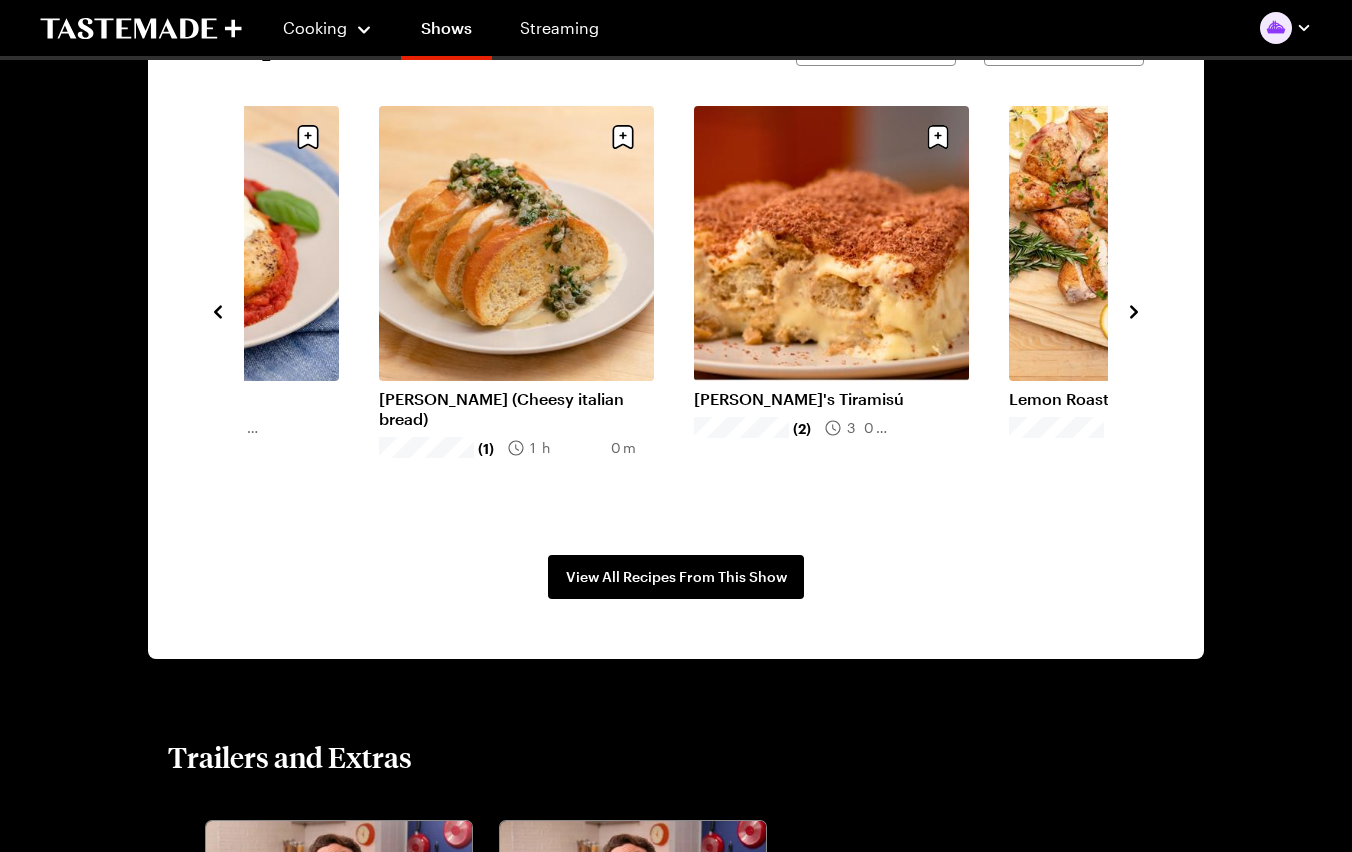 click 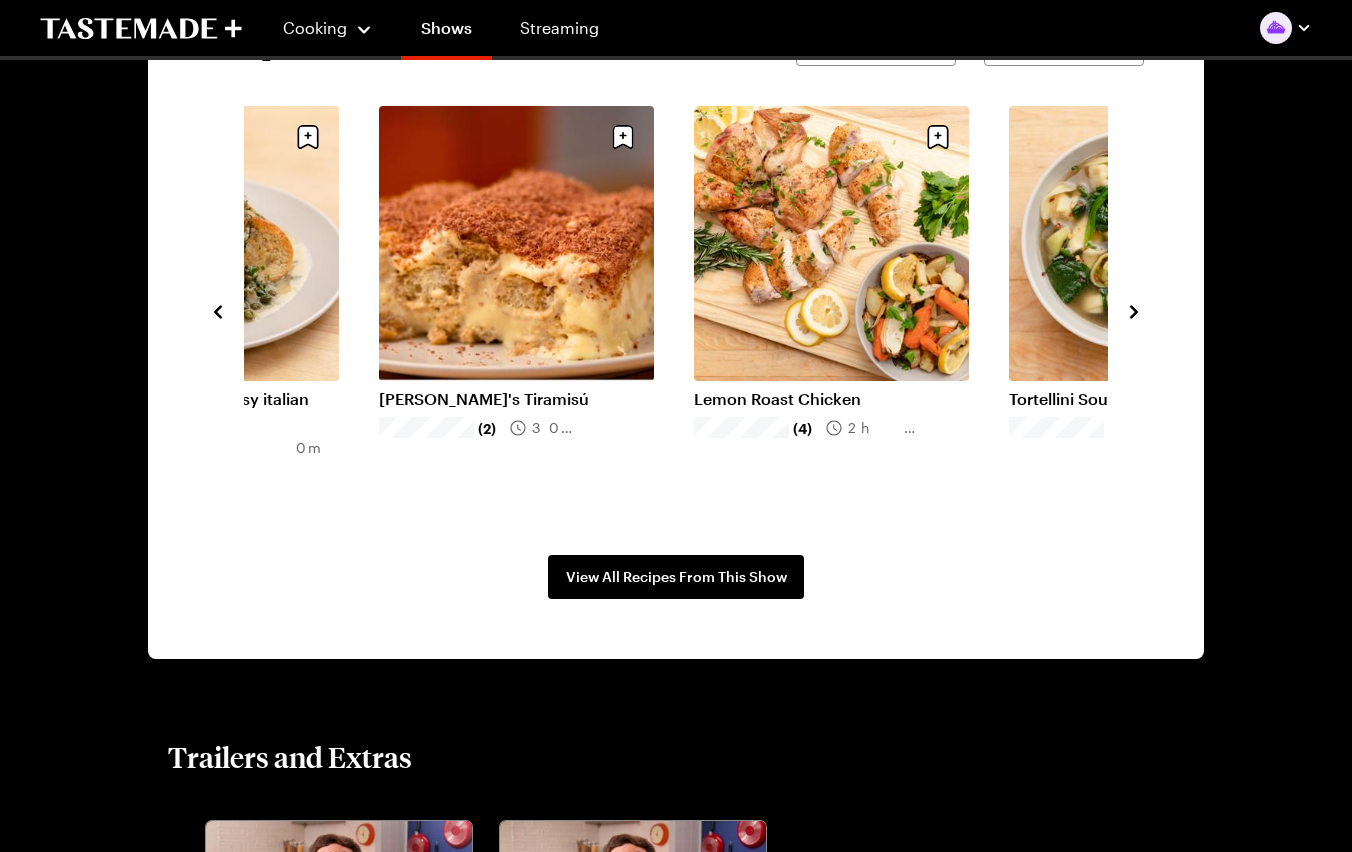 click 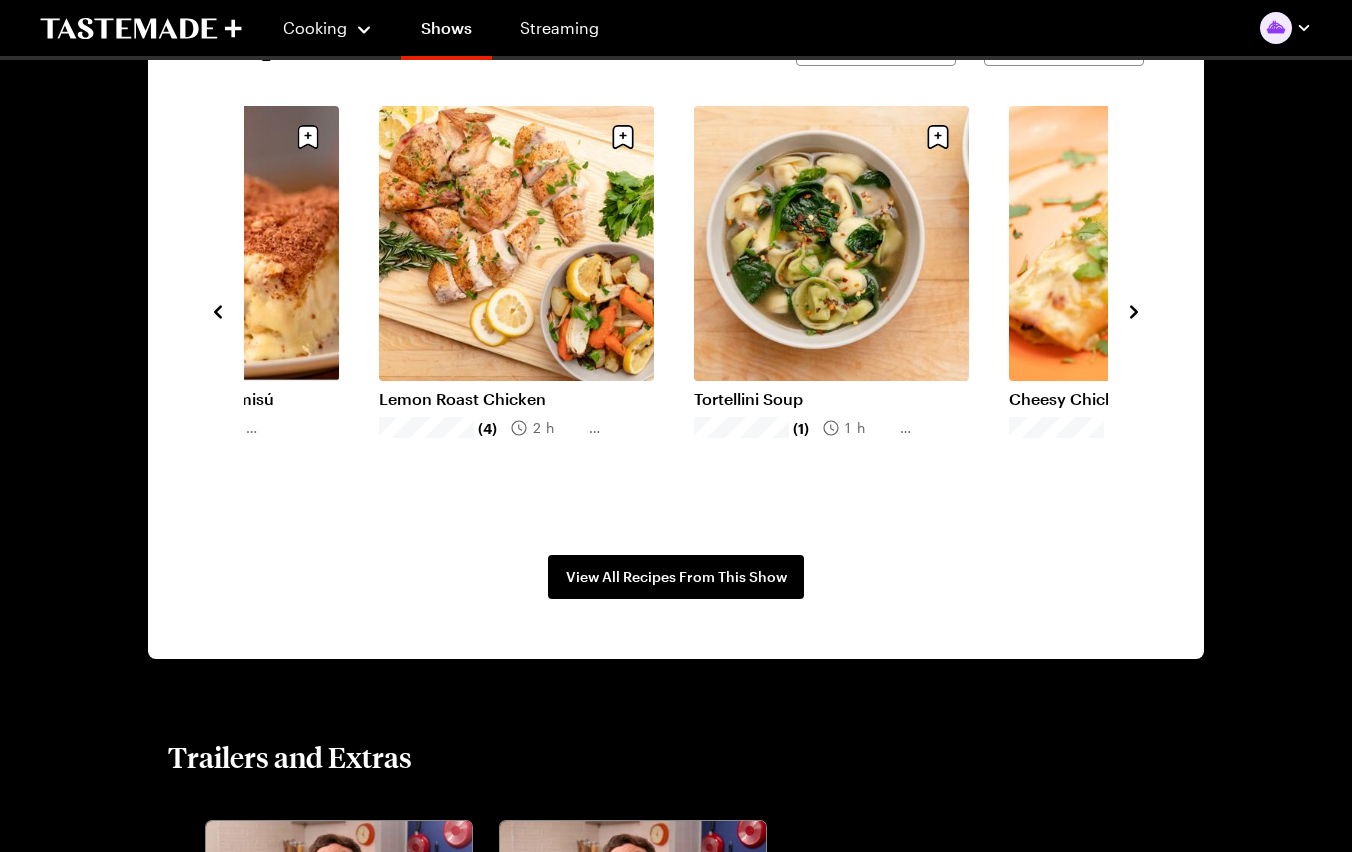 click 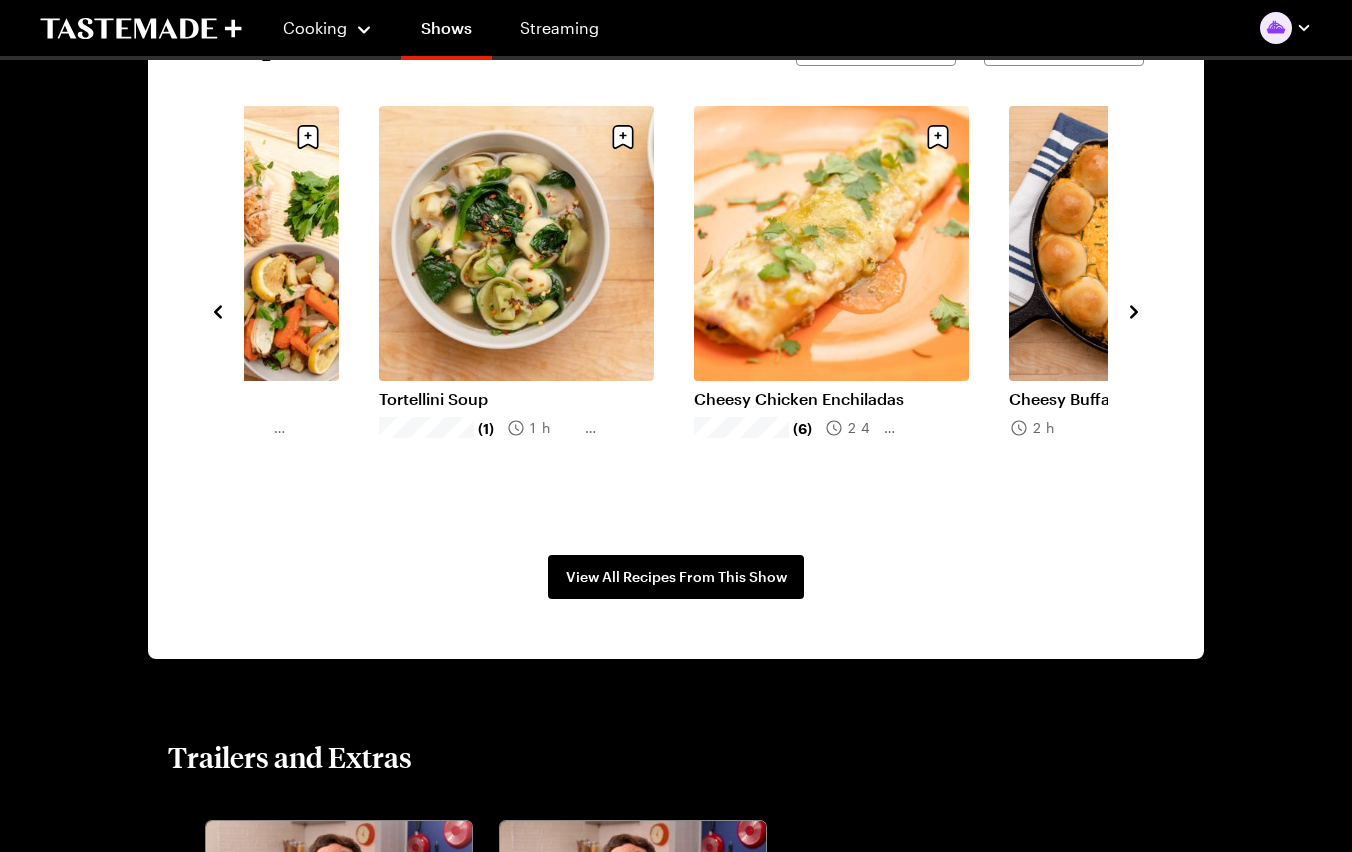 click 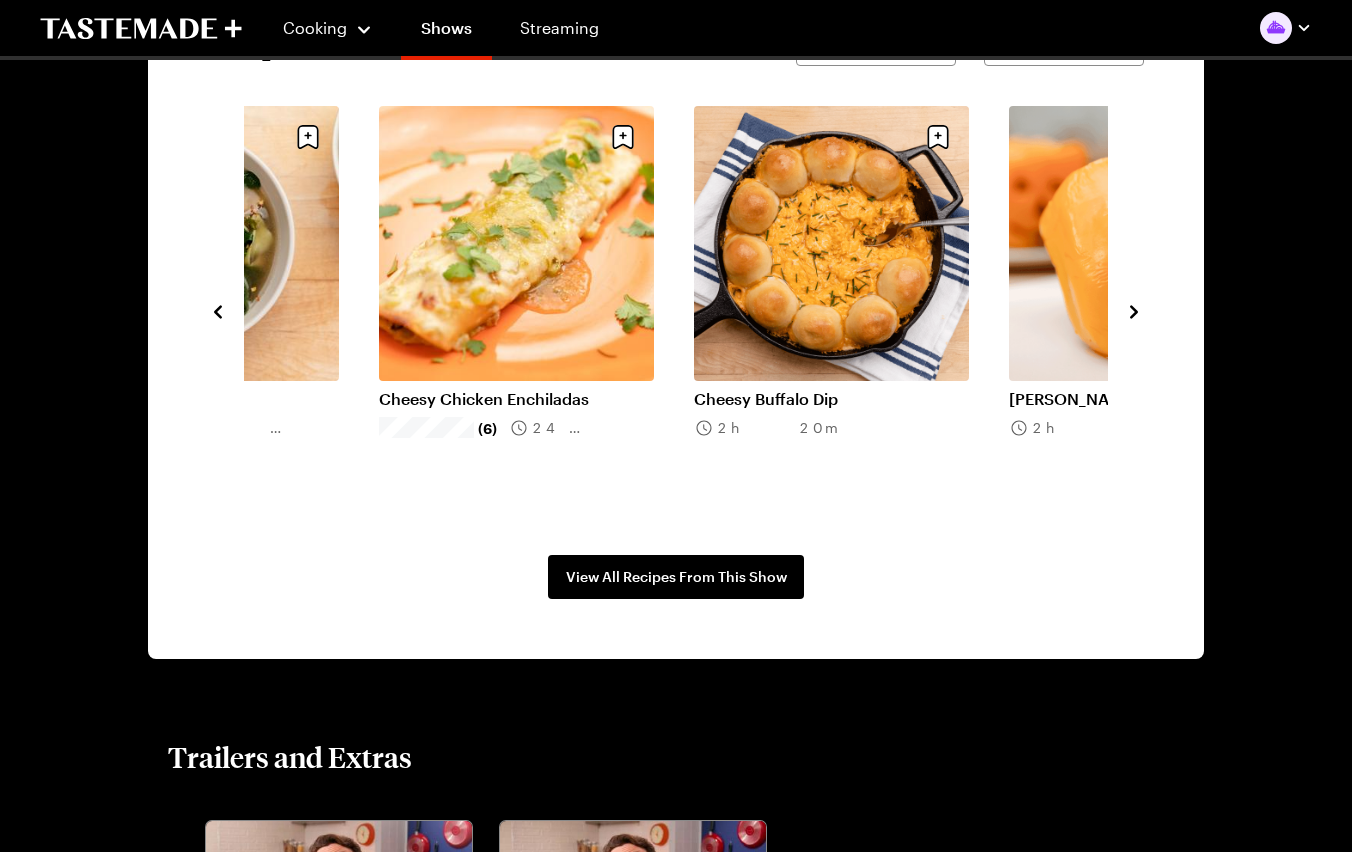 click 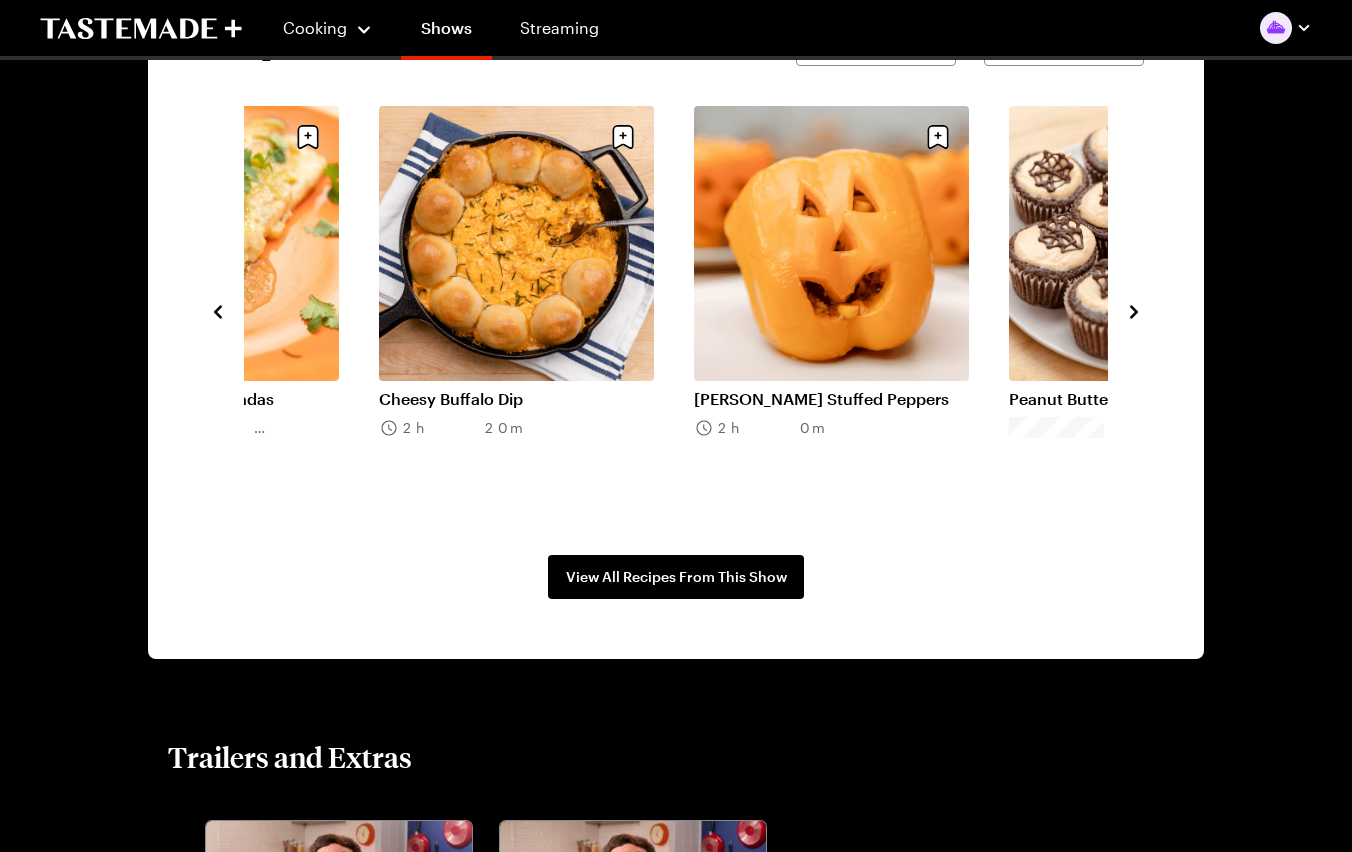 click 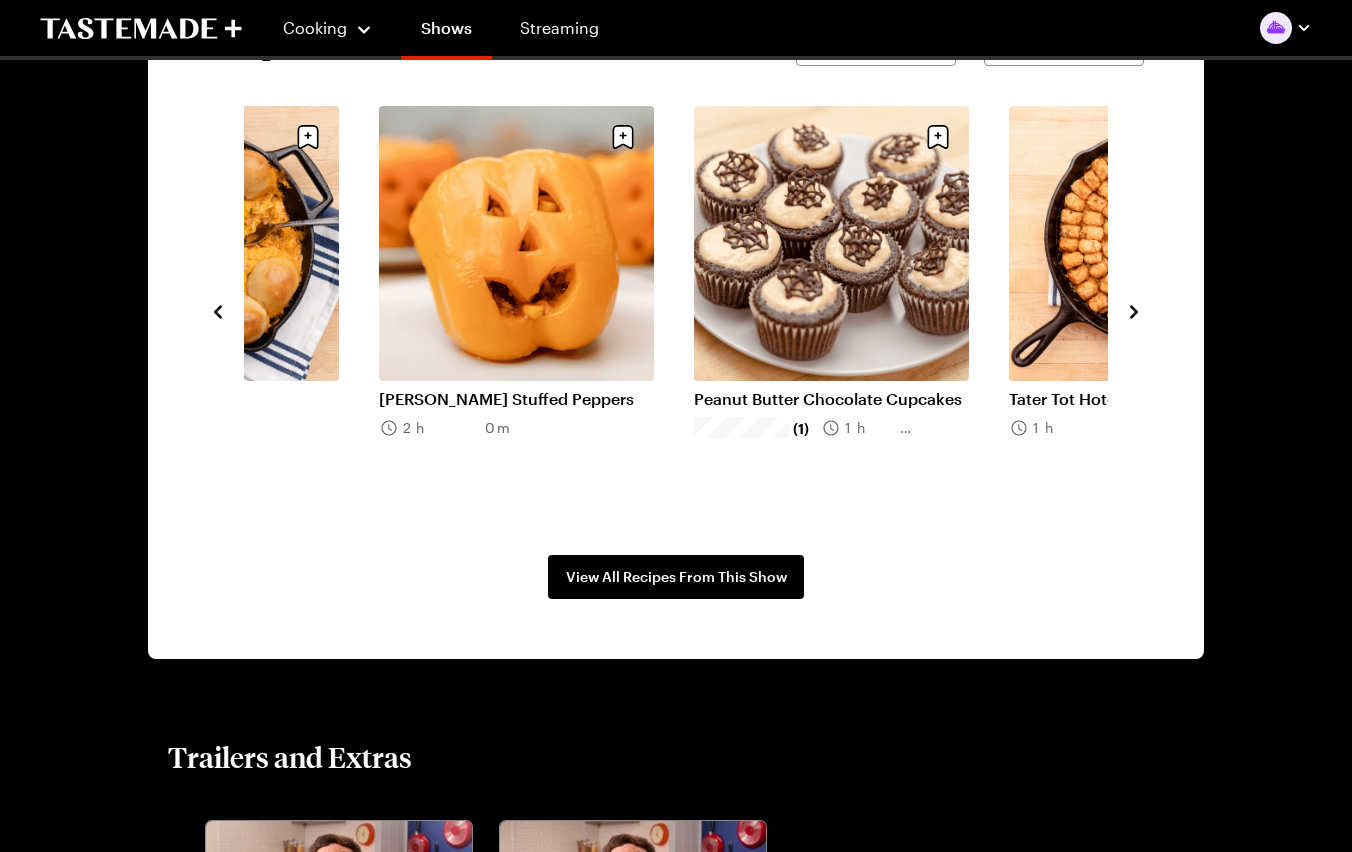 click 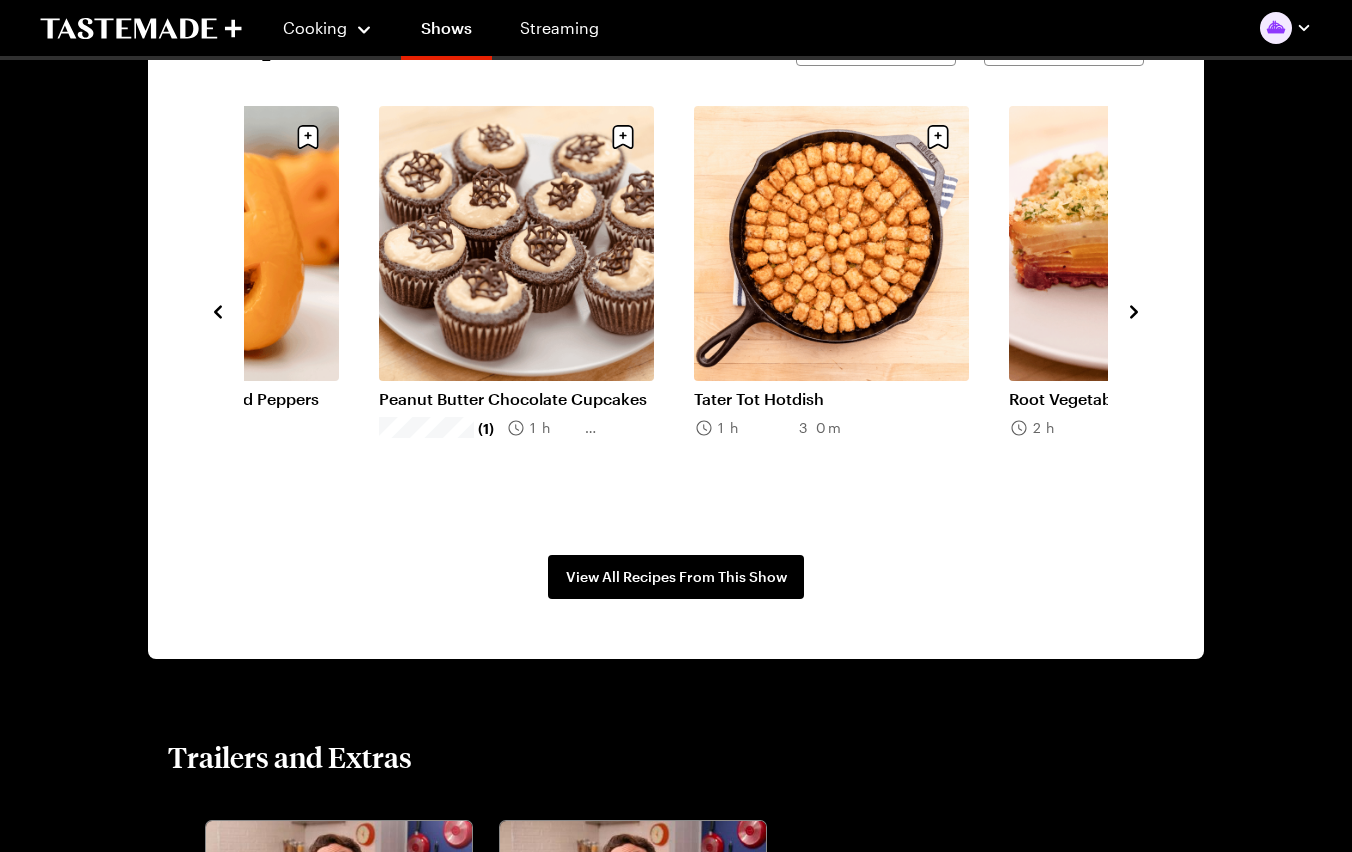 click 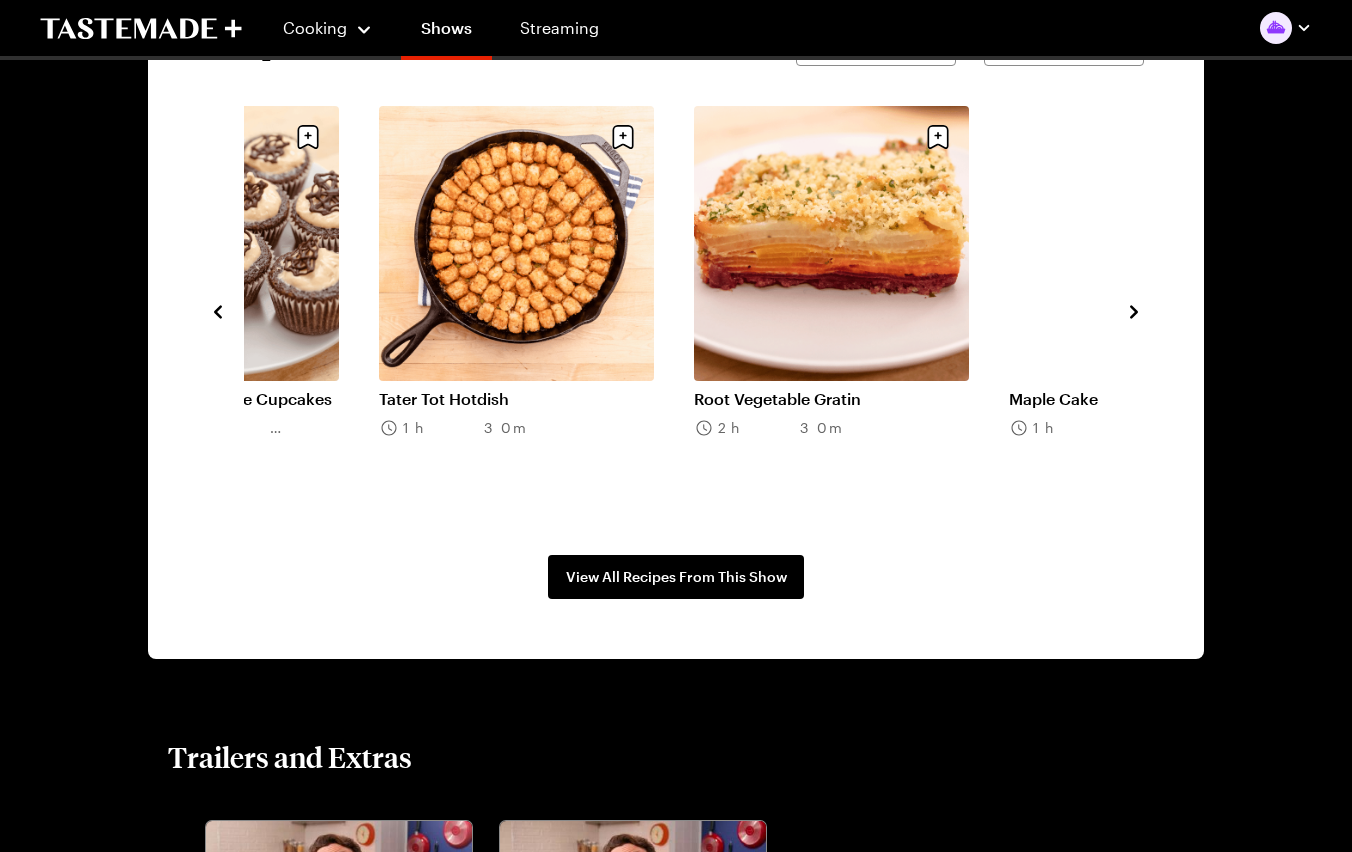 click 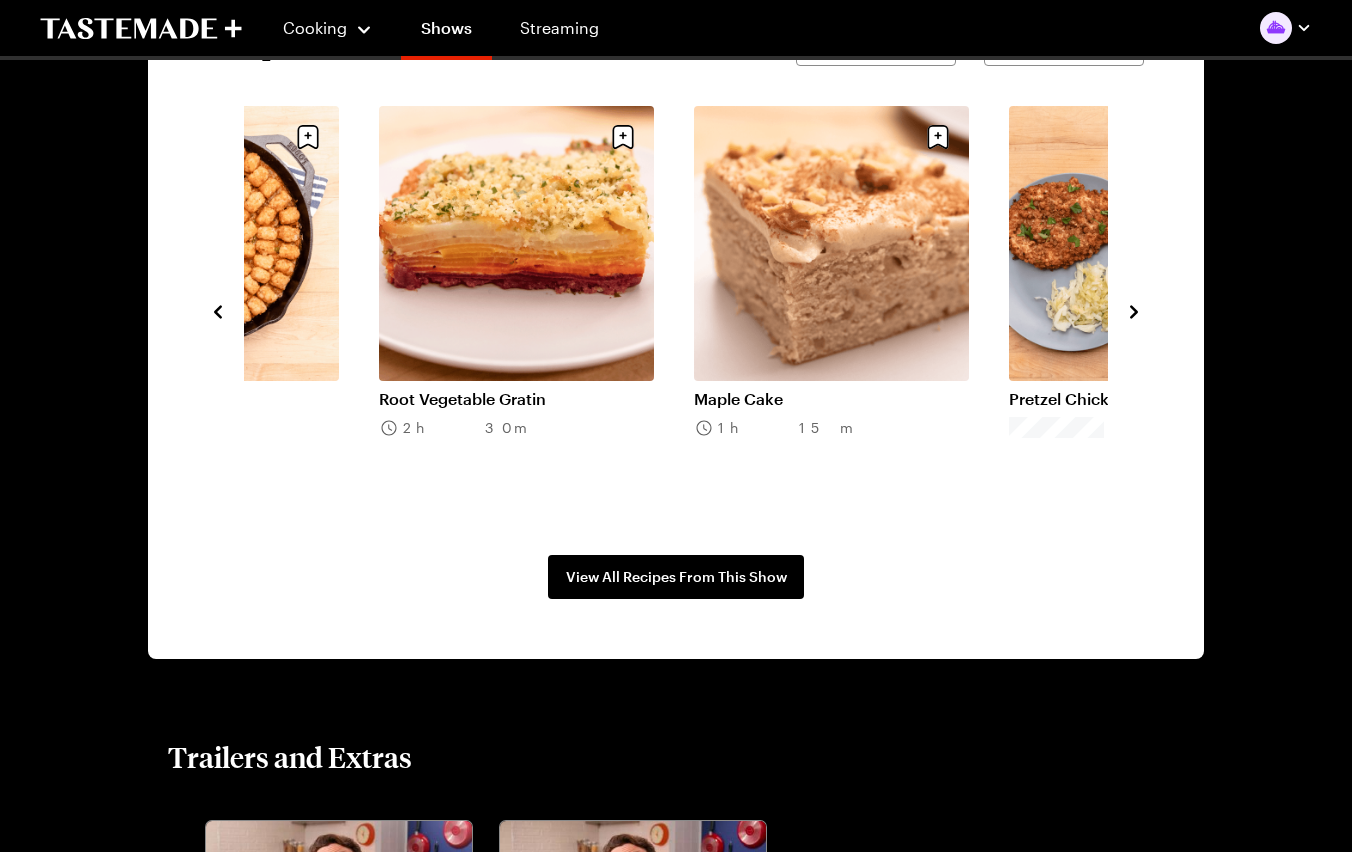 click 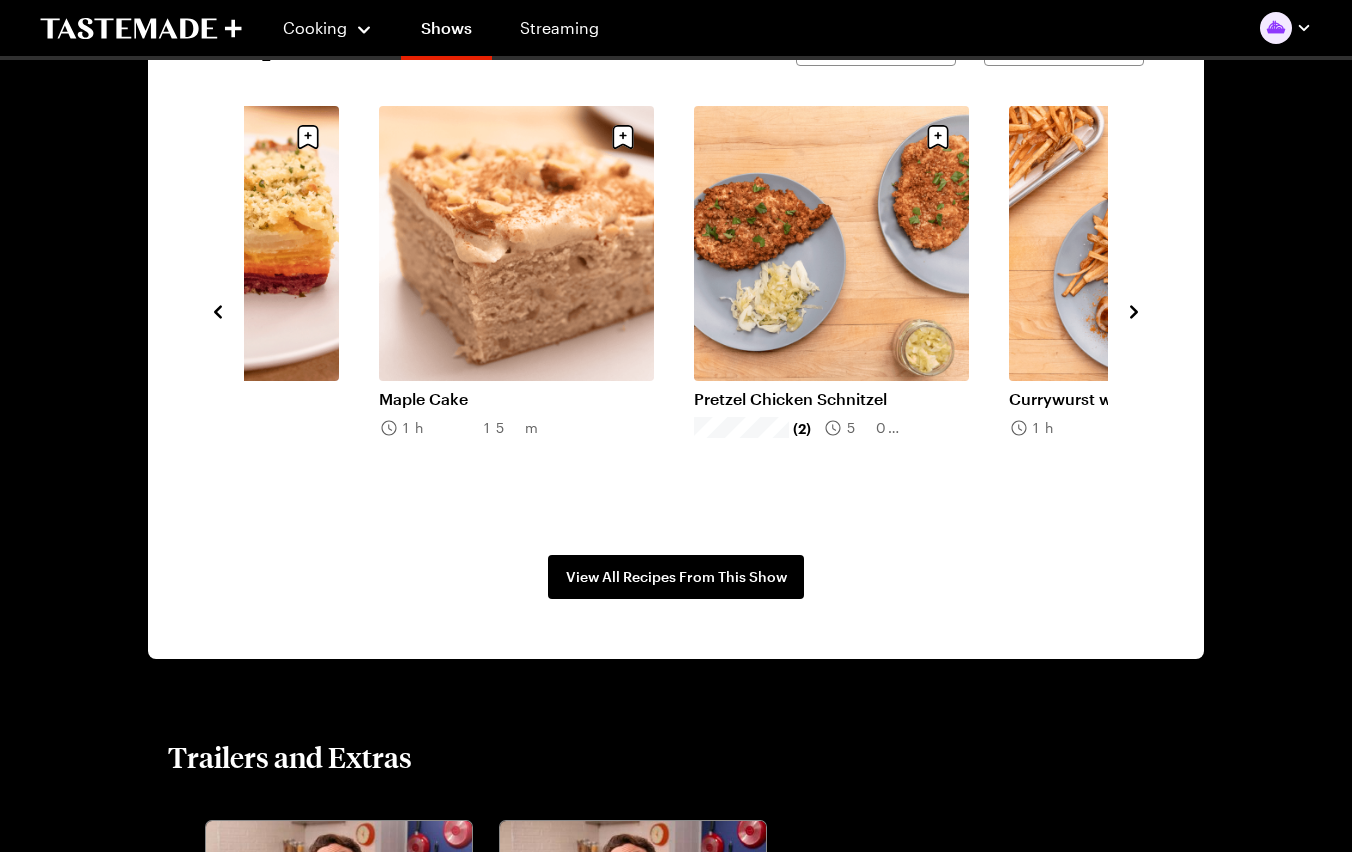 click 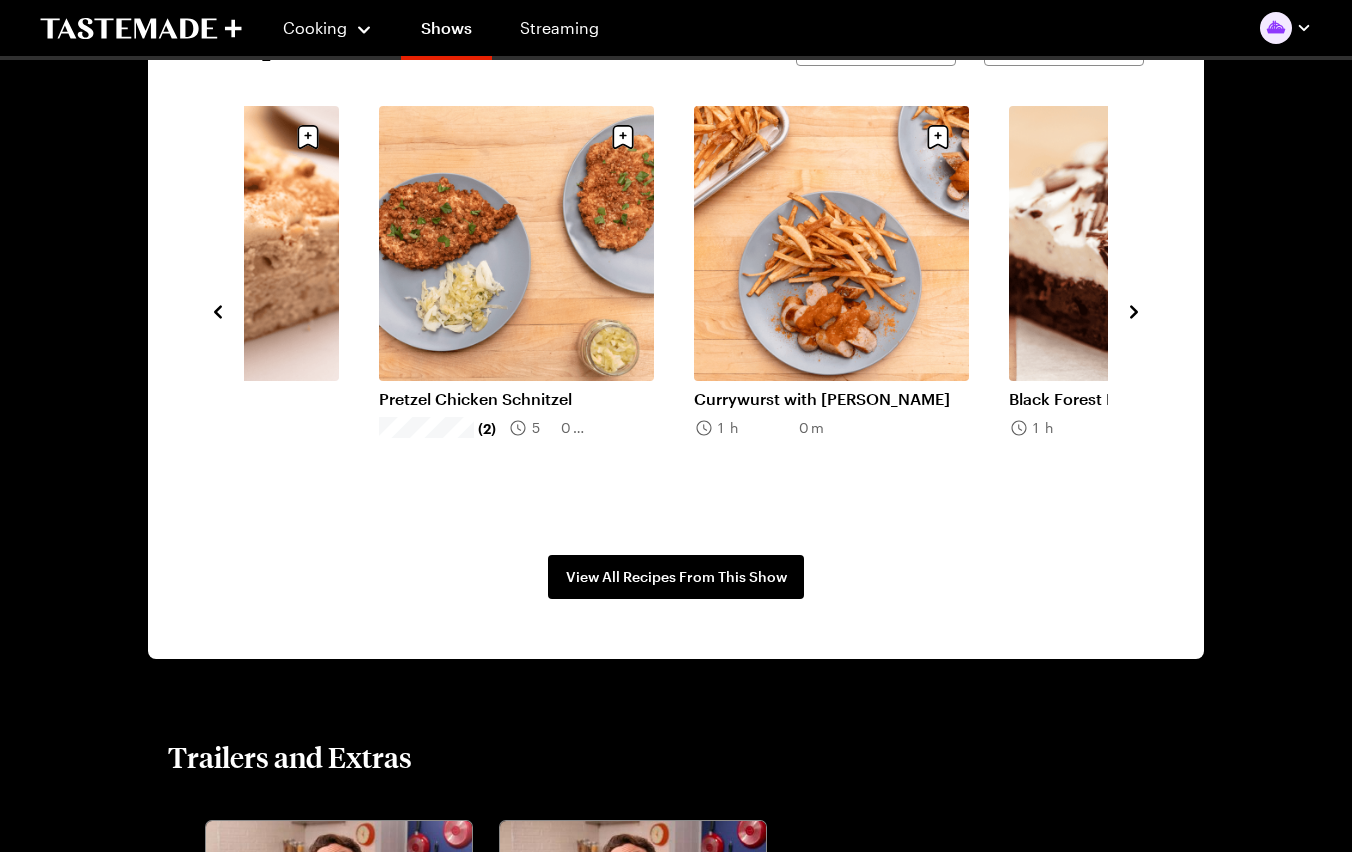 click 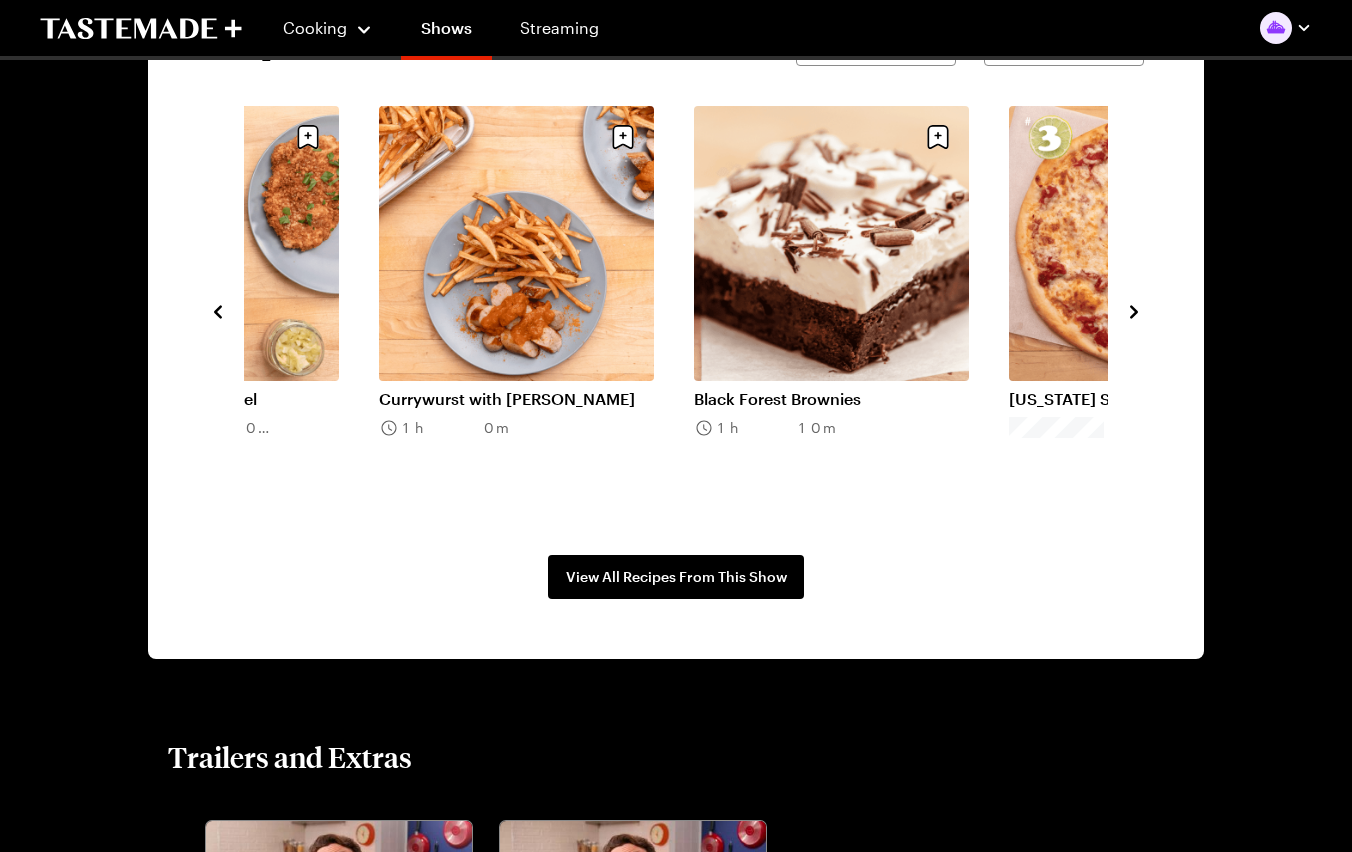 click 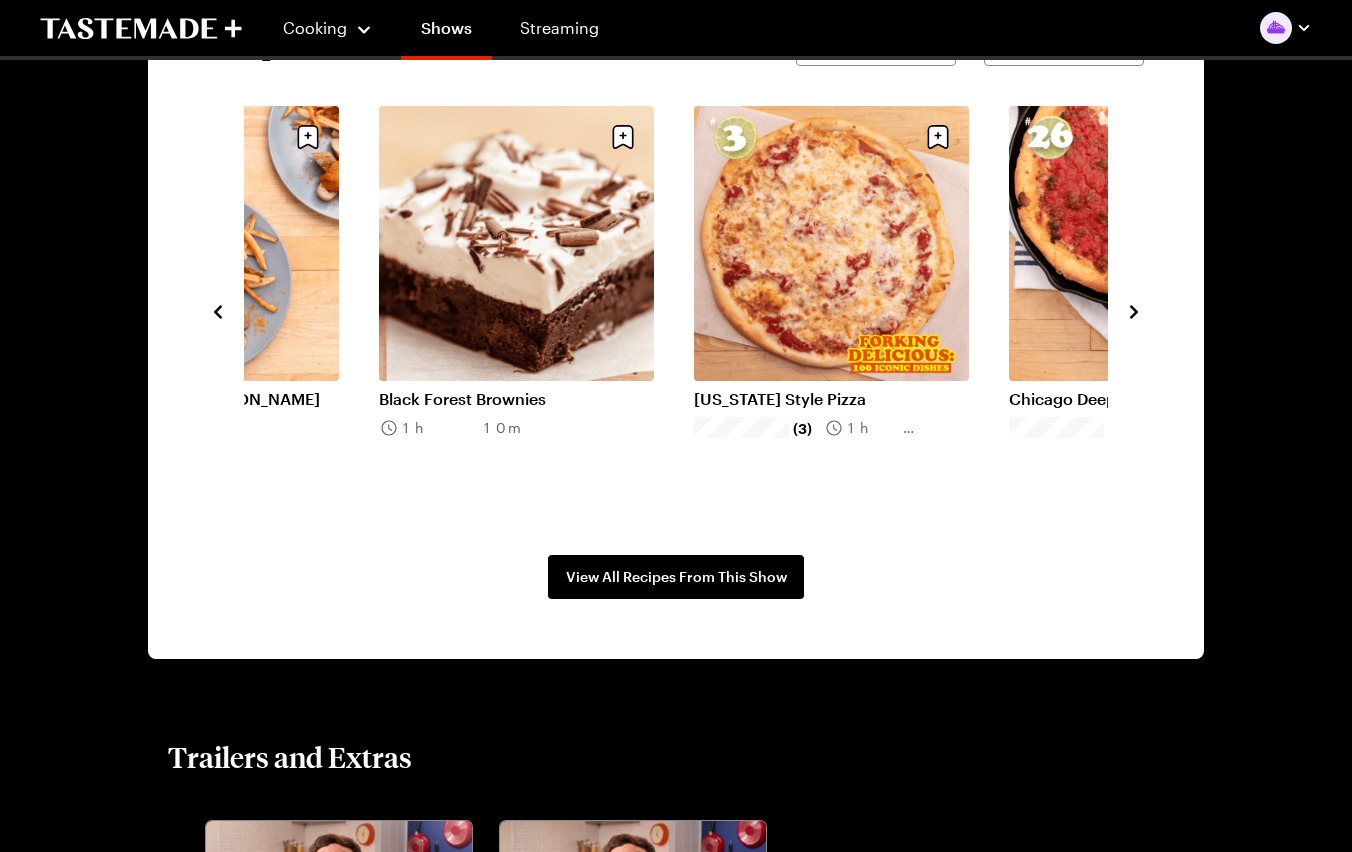 click 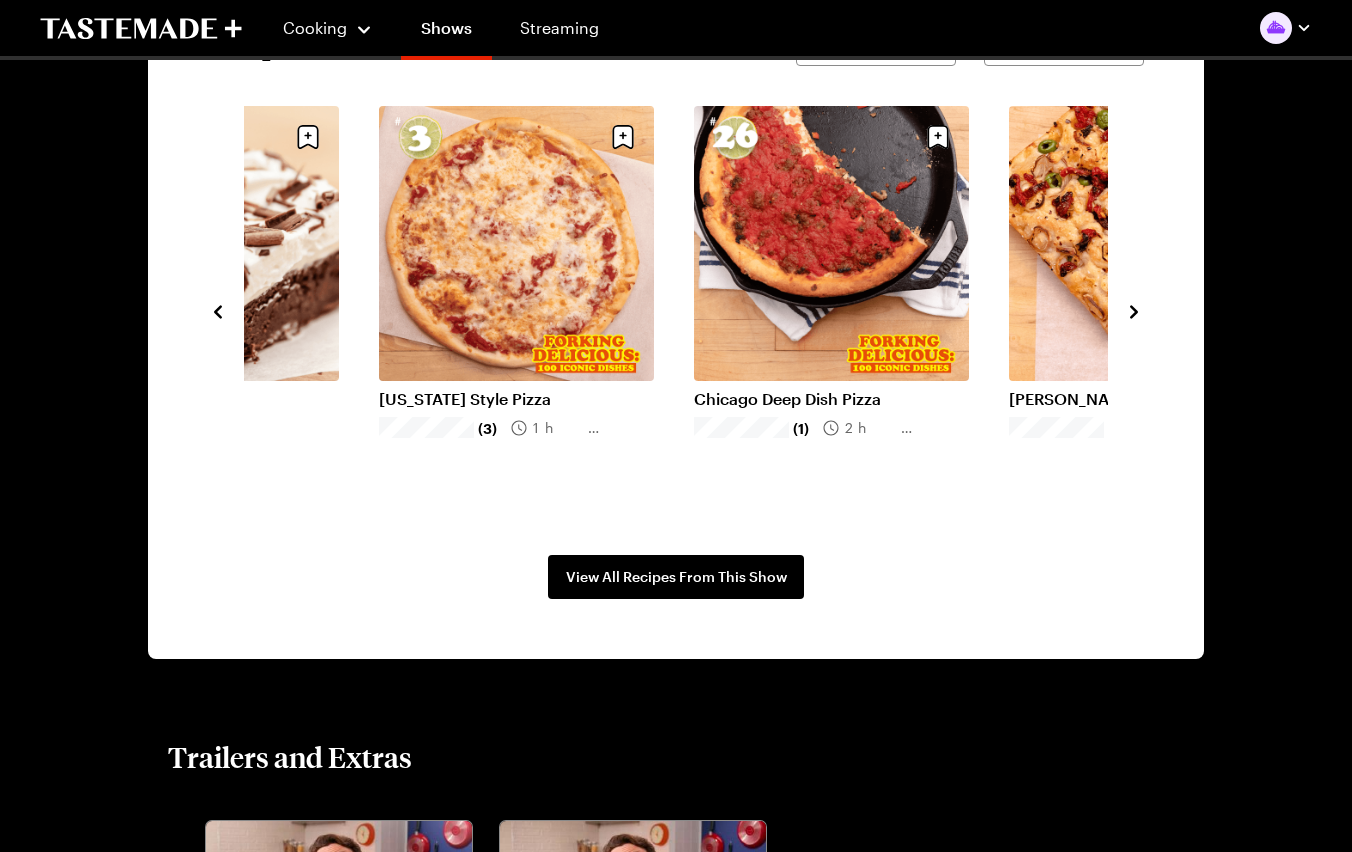click 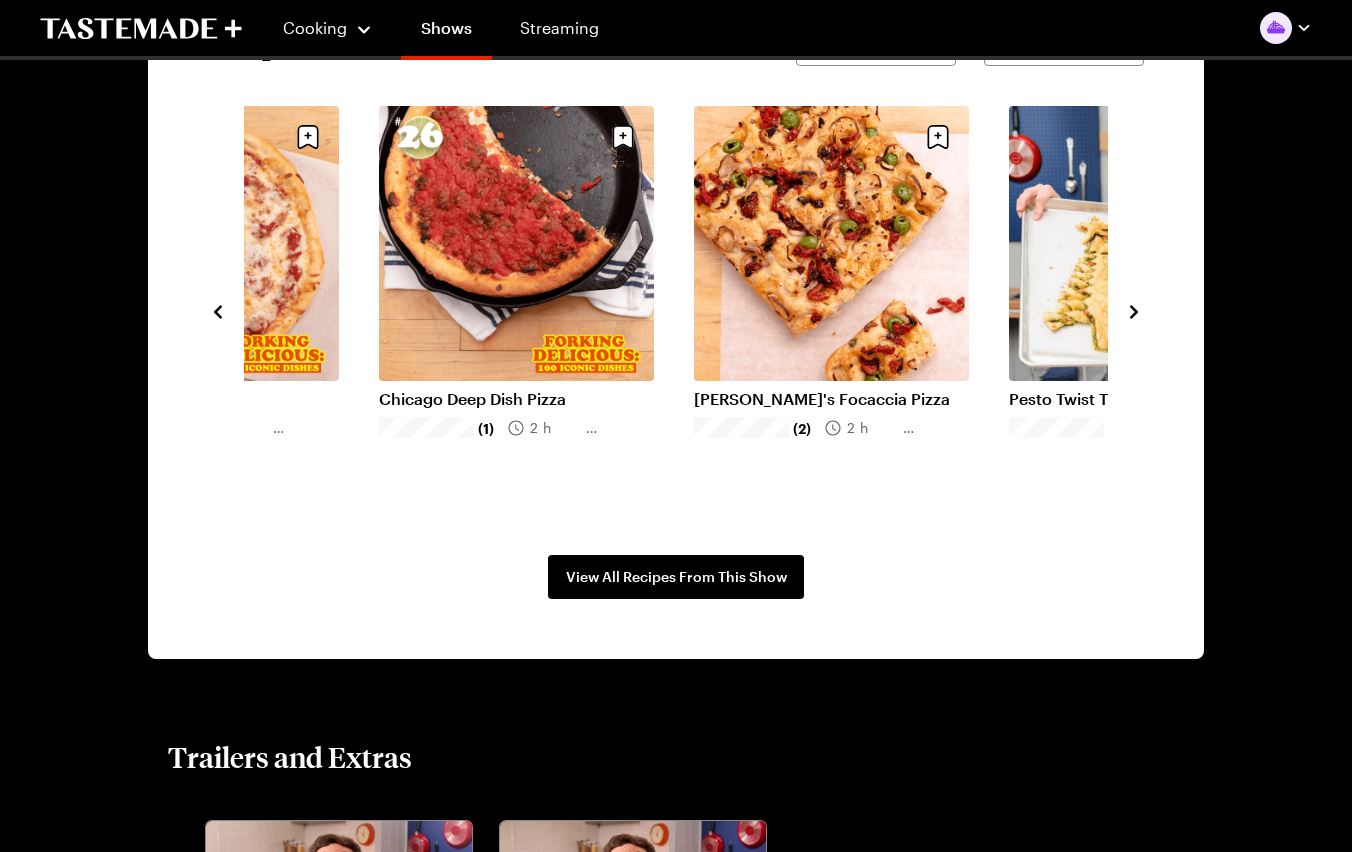 click 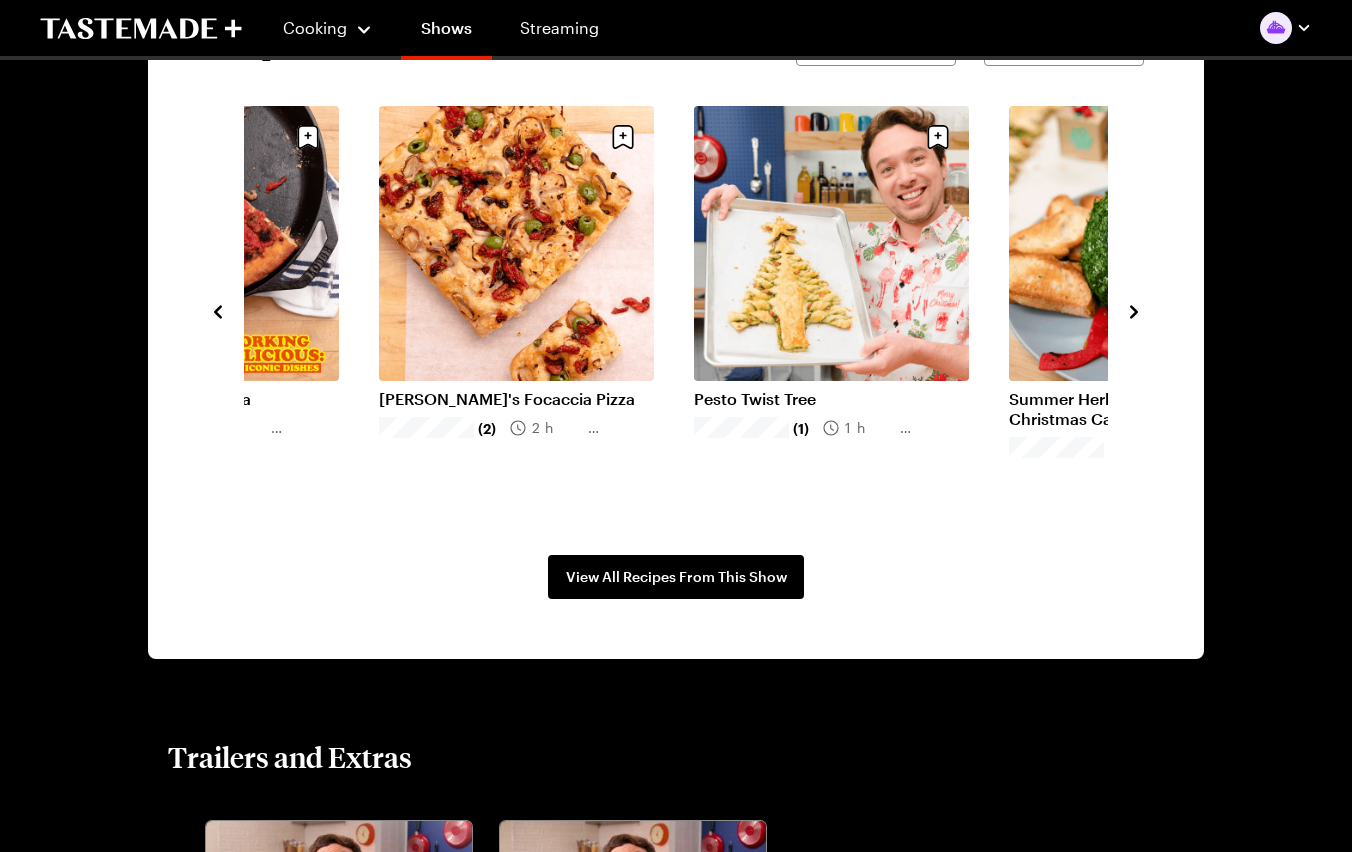 click 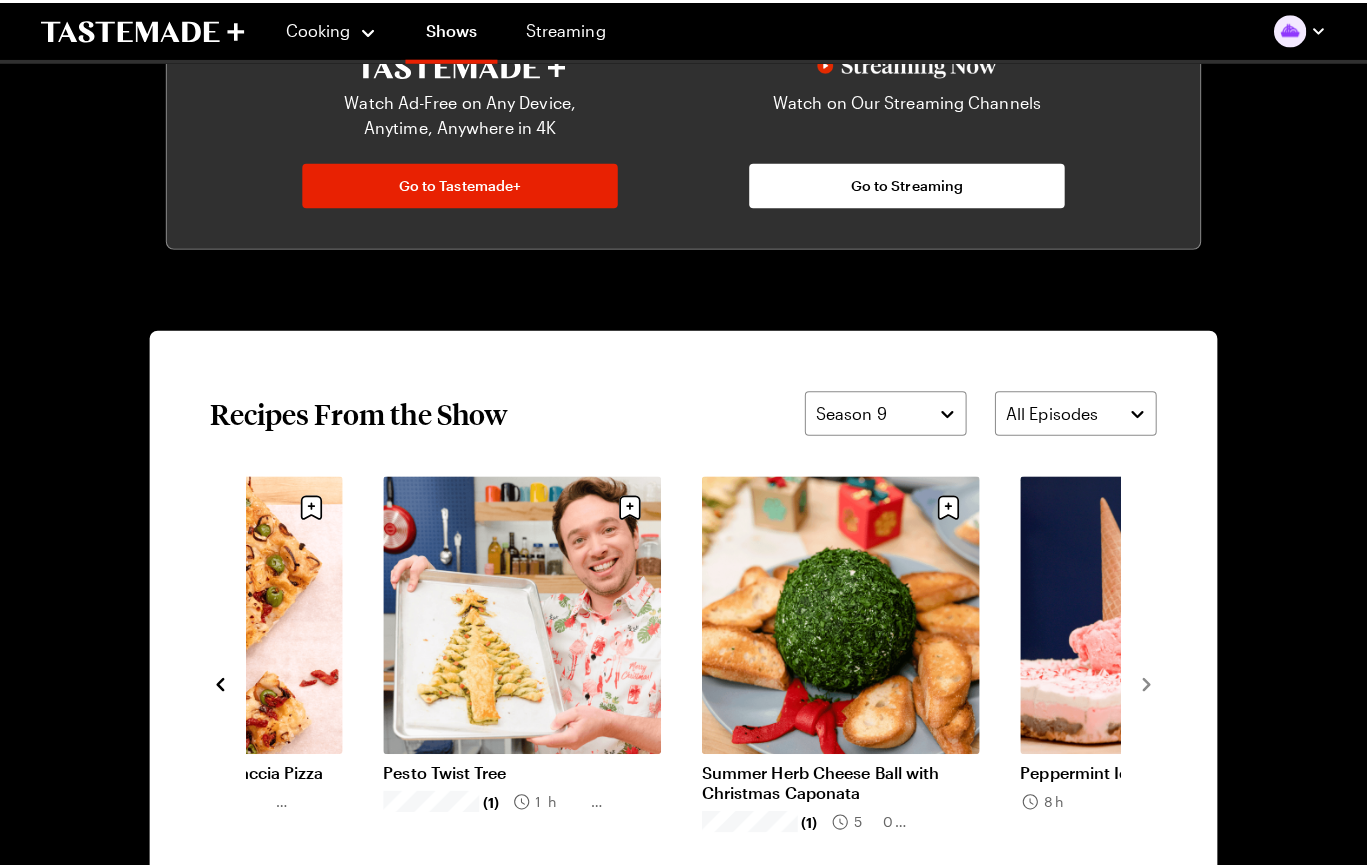 scroll, scrollTop: 1142, scrollLeft: 0, axis: vertical 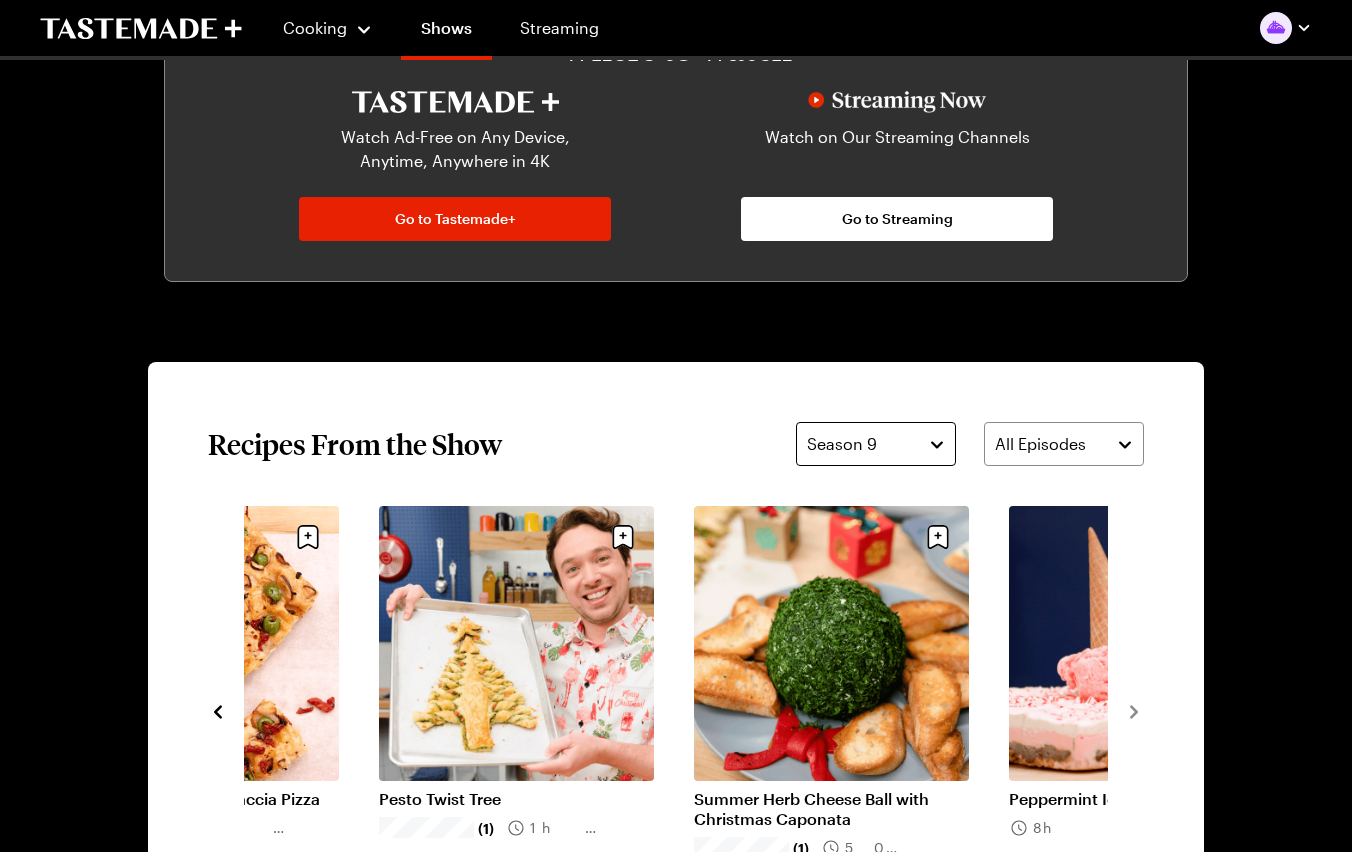 click on "Season 9" at bounding box center [876, 444] 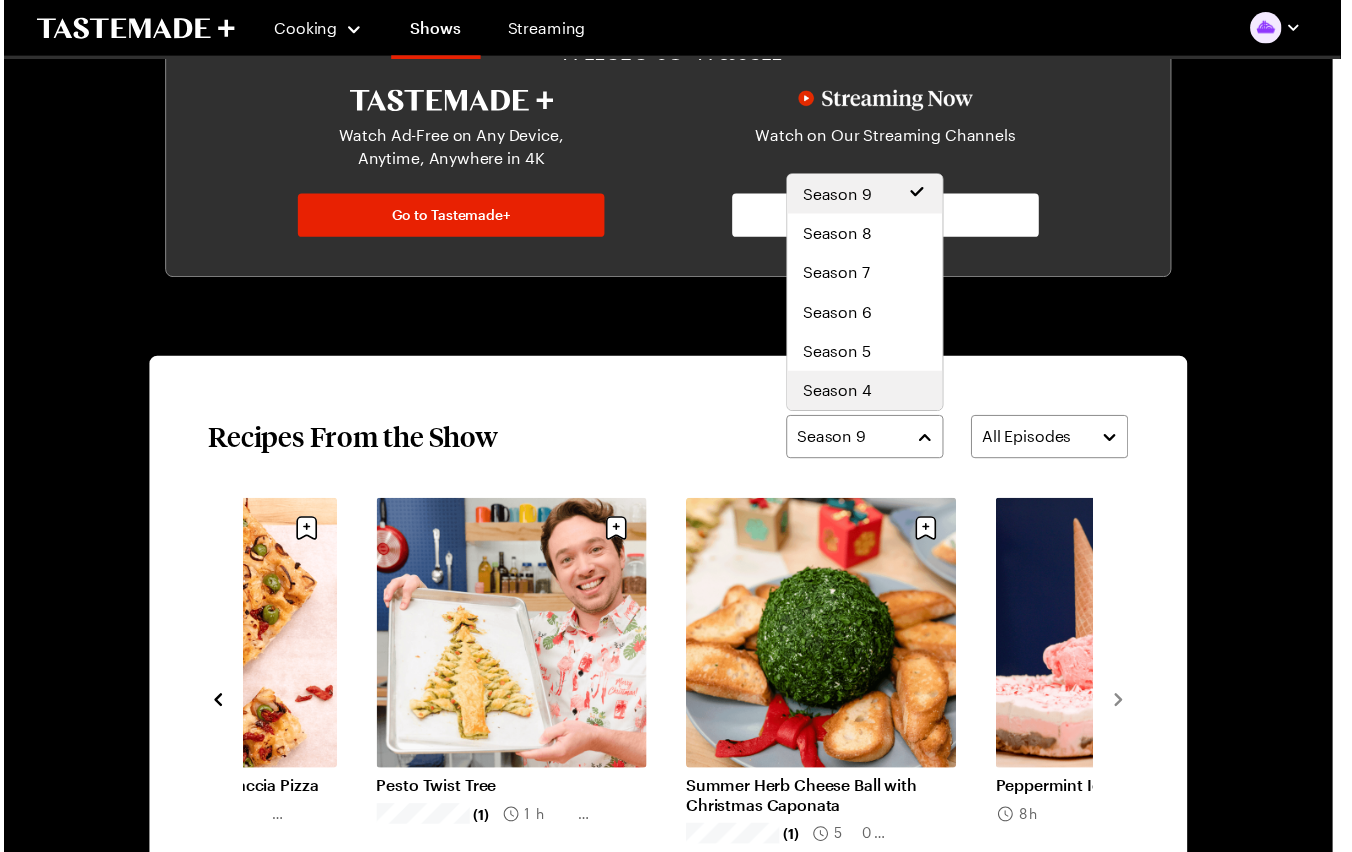 scroll, scrollTop: 120, scrollLeft: 0, axis: vertical 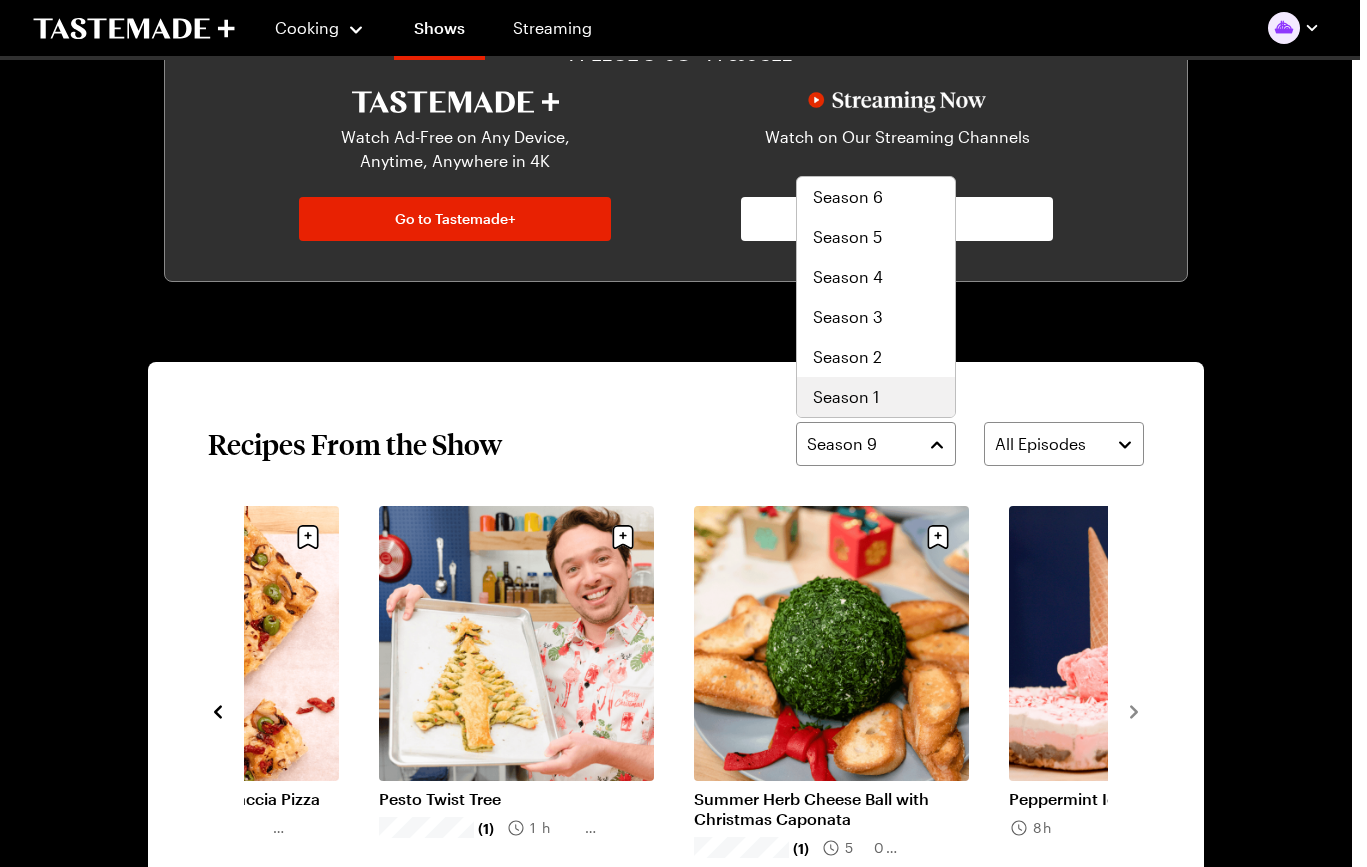 click on "Season 1" at bounding box center [846, 397] 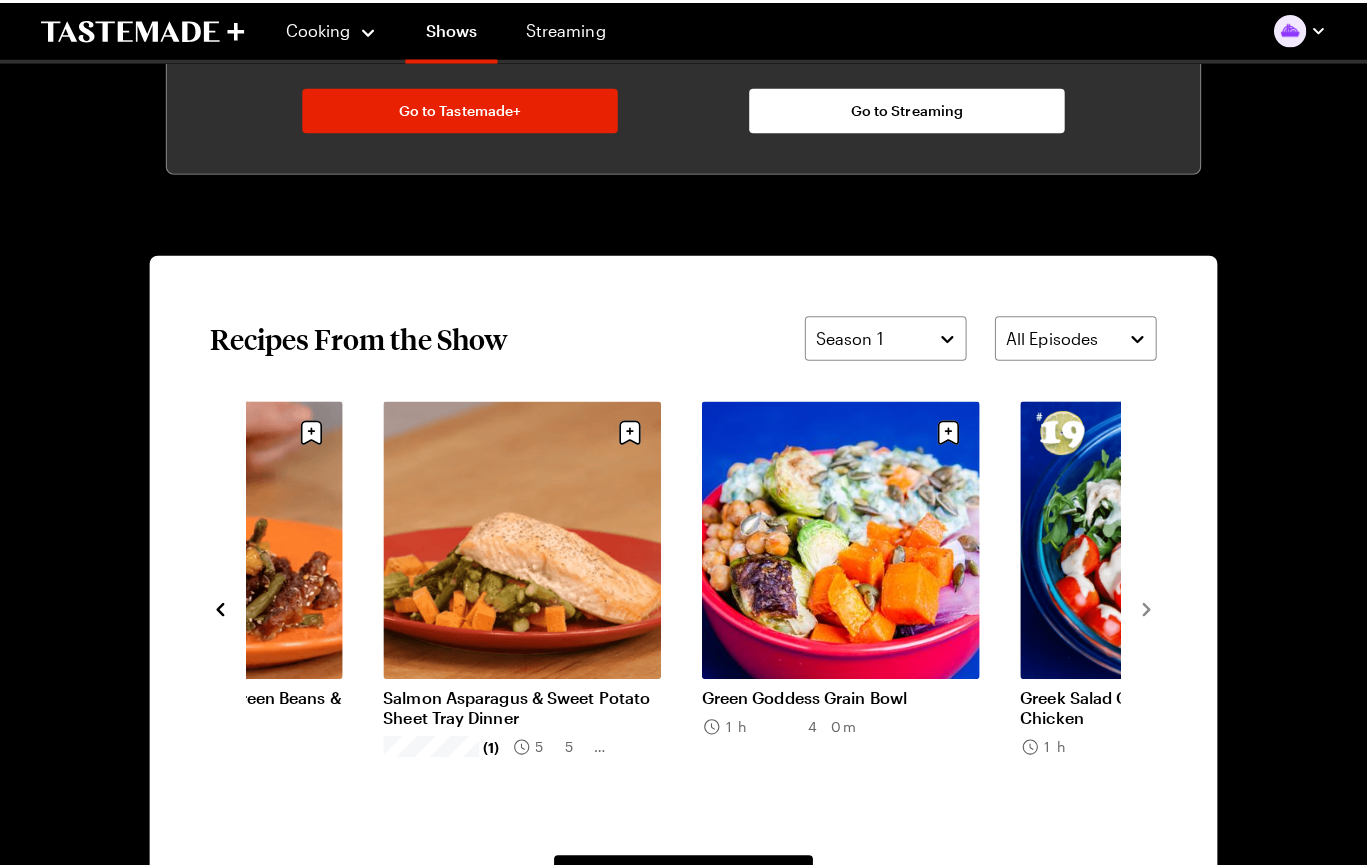 scroll, scrollTop: 1242, scrollLeft: 0, axis: vertical 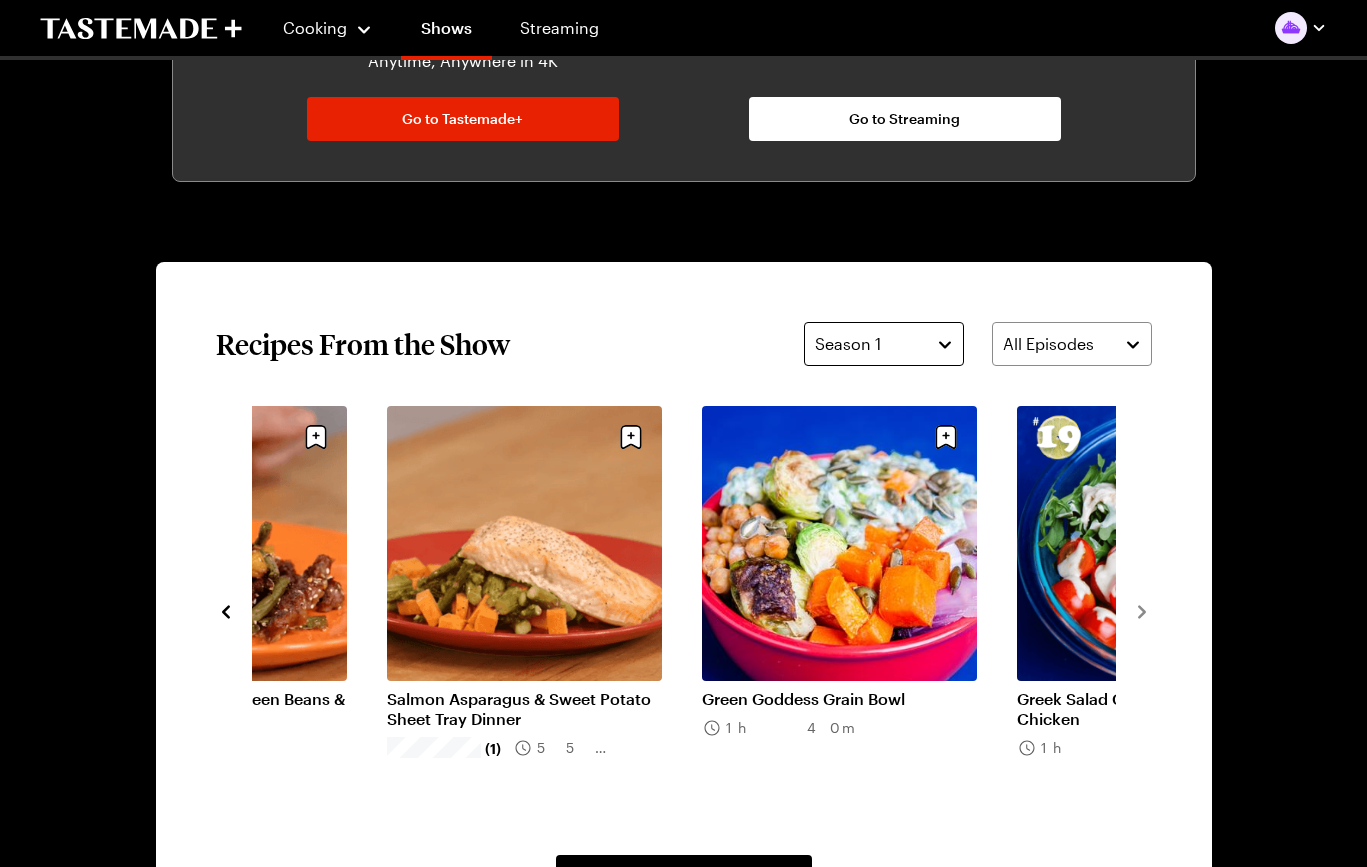 click on "Season 1" at bounding box center (884, 344) 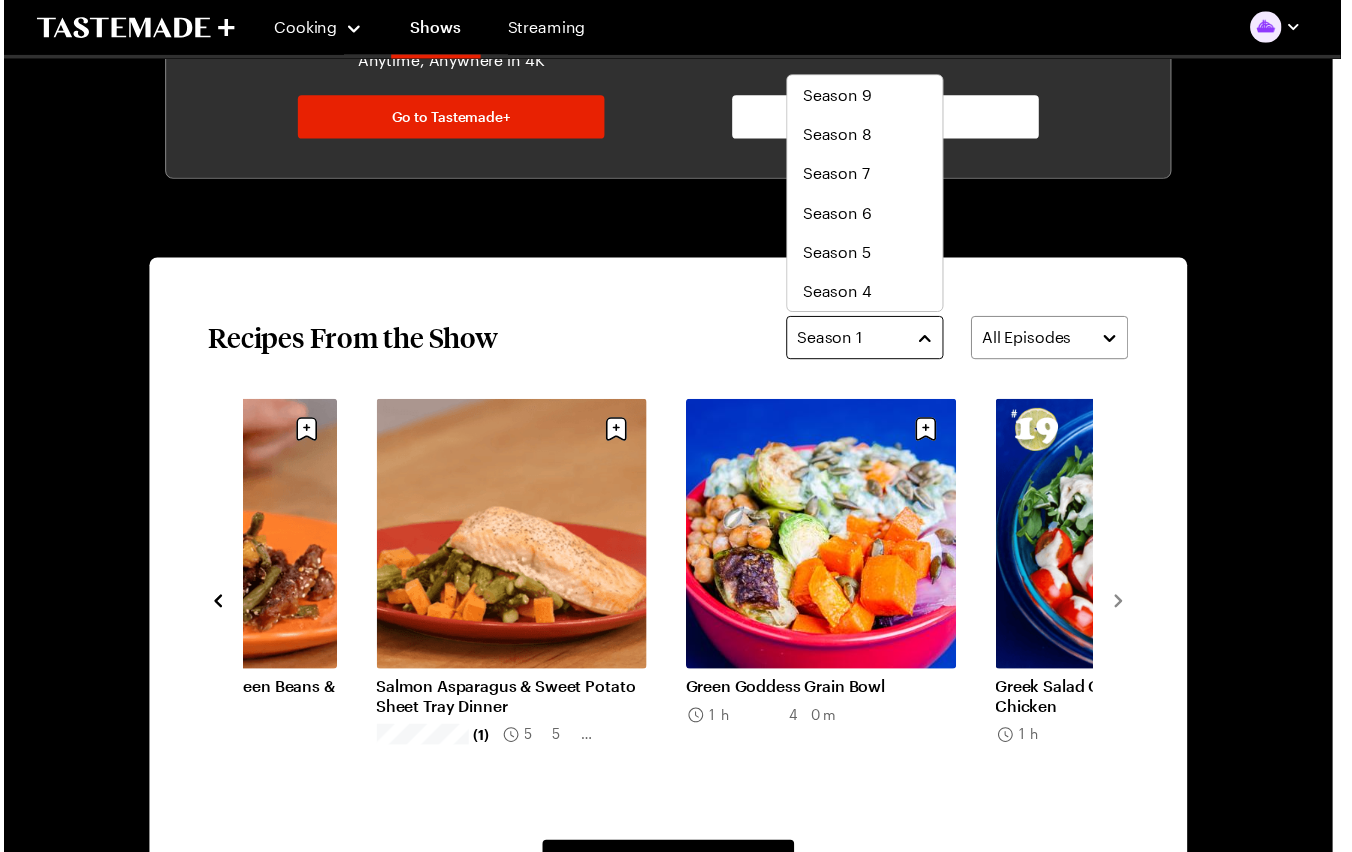scroll, scrollTop: 120, scrollLeft: 0, axis: vertical 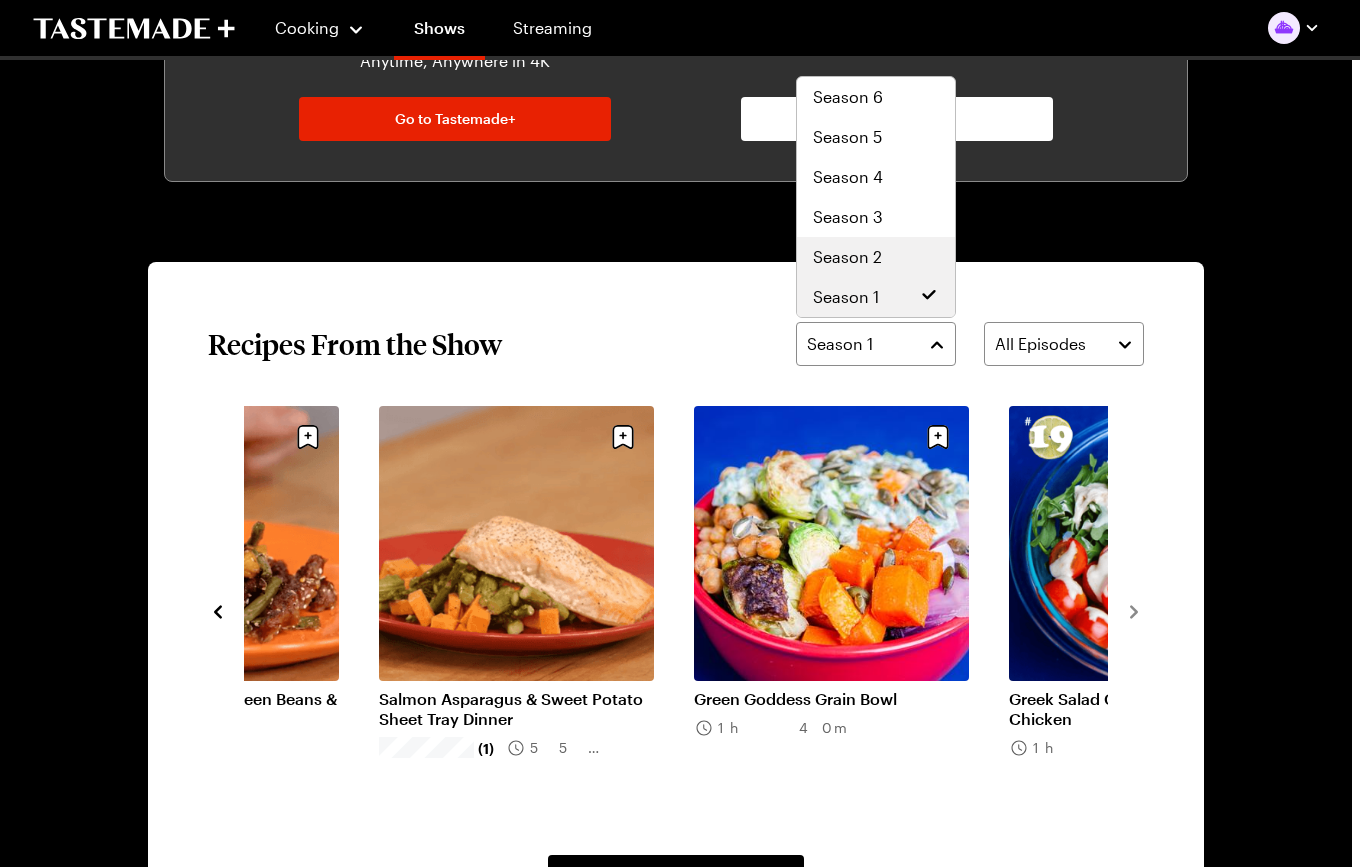 click on "Season 2" at bounding box center (847, 257) 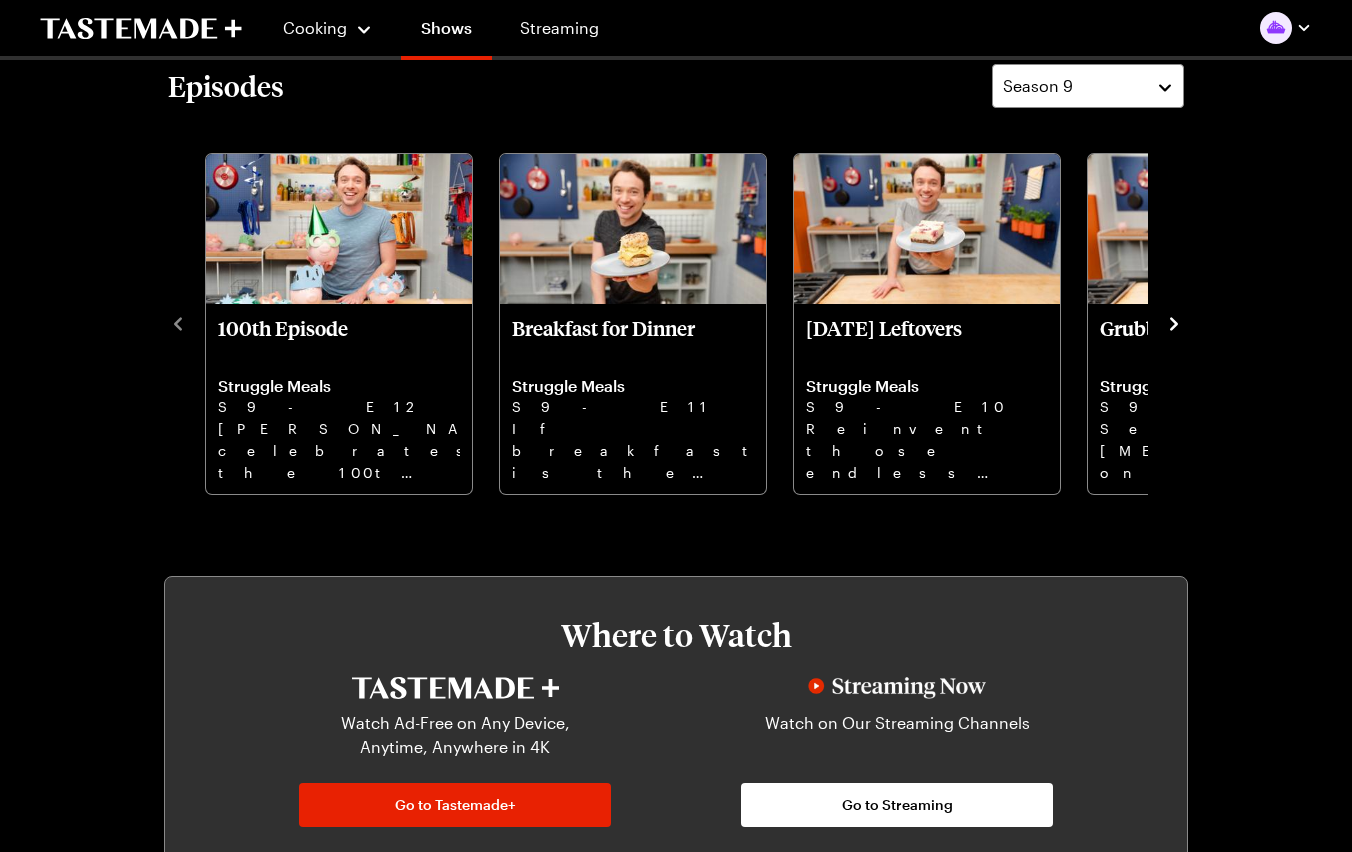 scroll, scrollTop: 542, scrollLeft: 0, axis: vertical 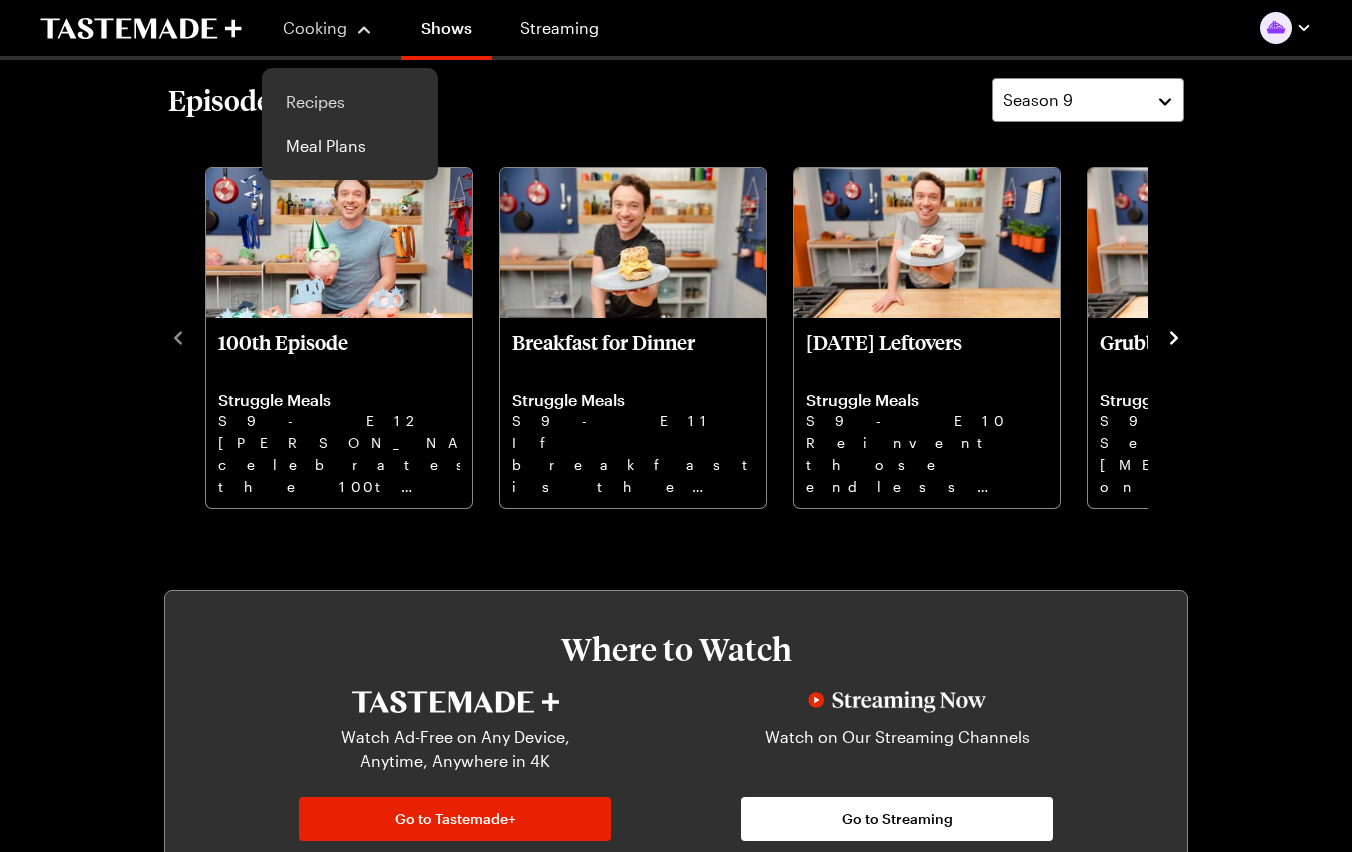 click on "Recipes" at bounding box center (350, 102) 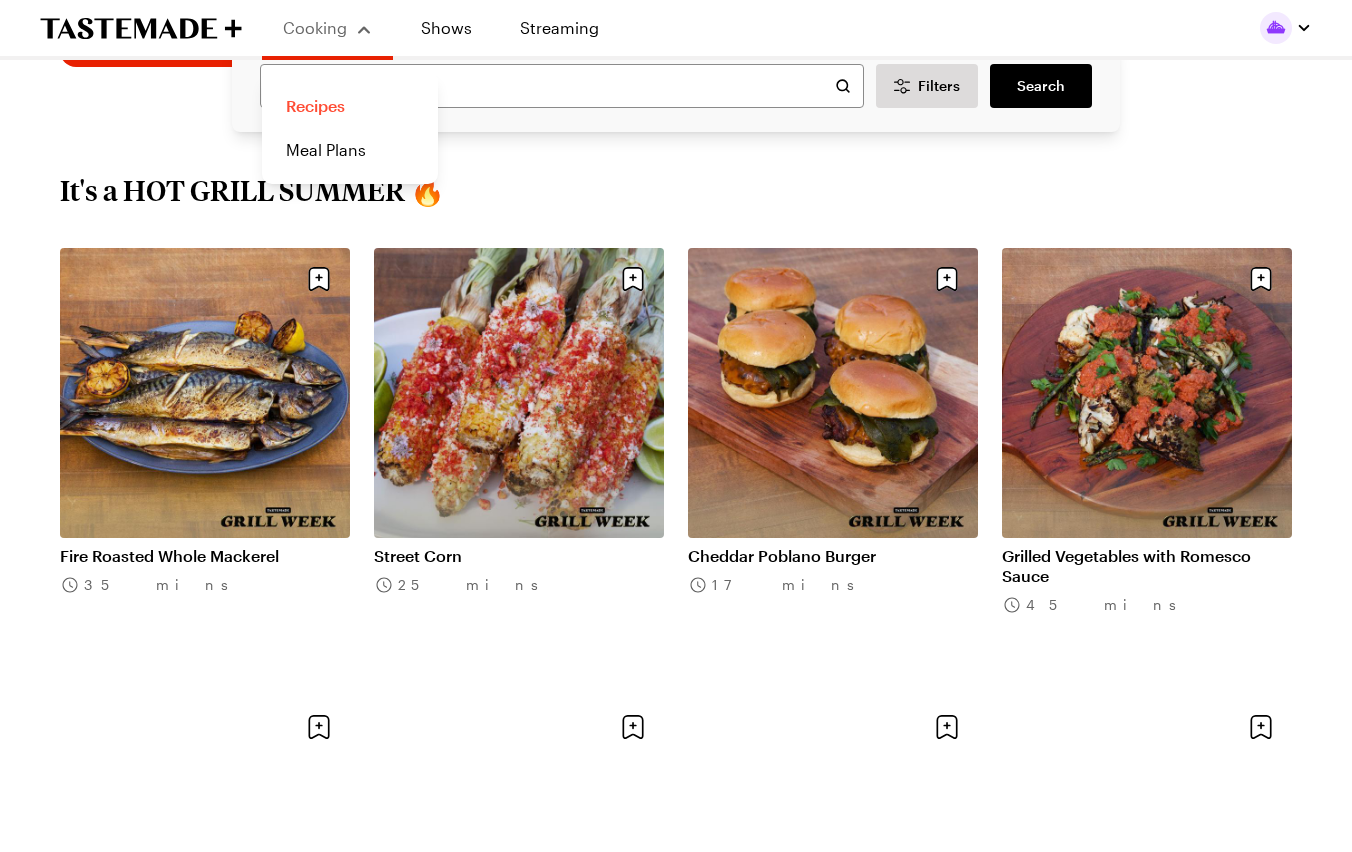 scroll, scrollTop: 0, scrollLeft: 0, axis: both 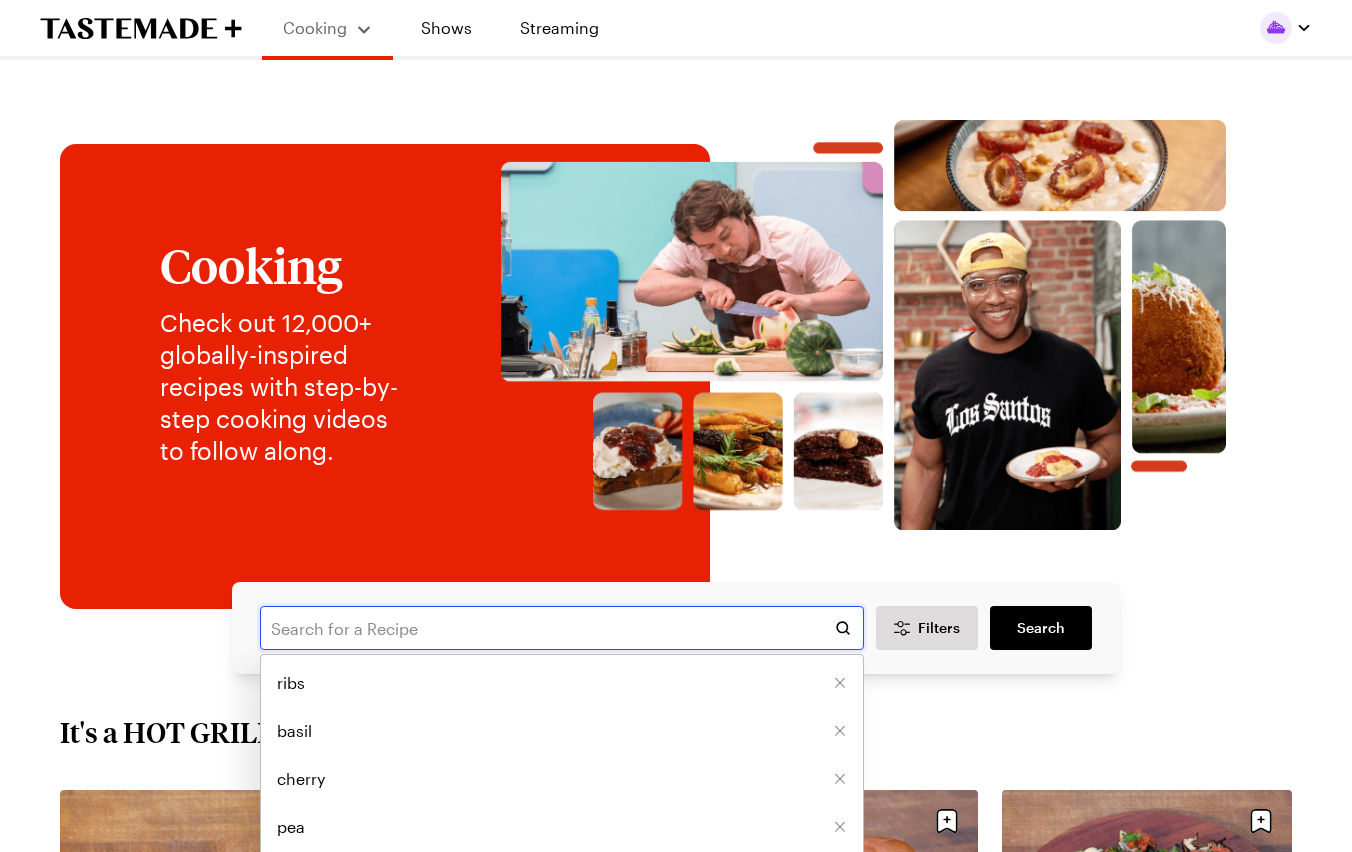 click at bounding box center (562, 628) 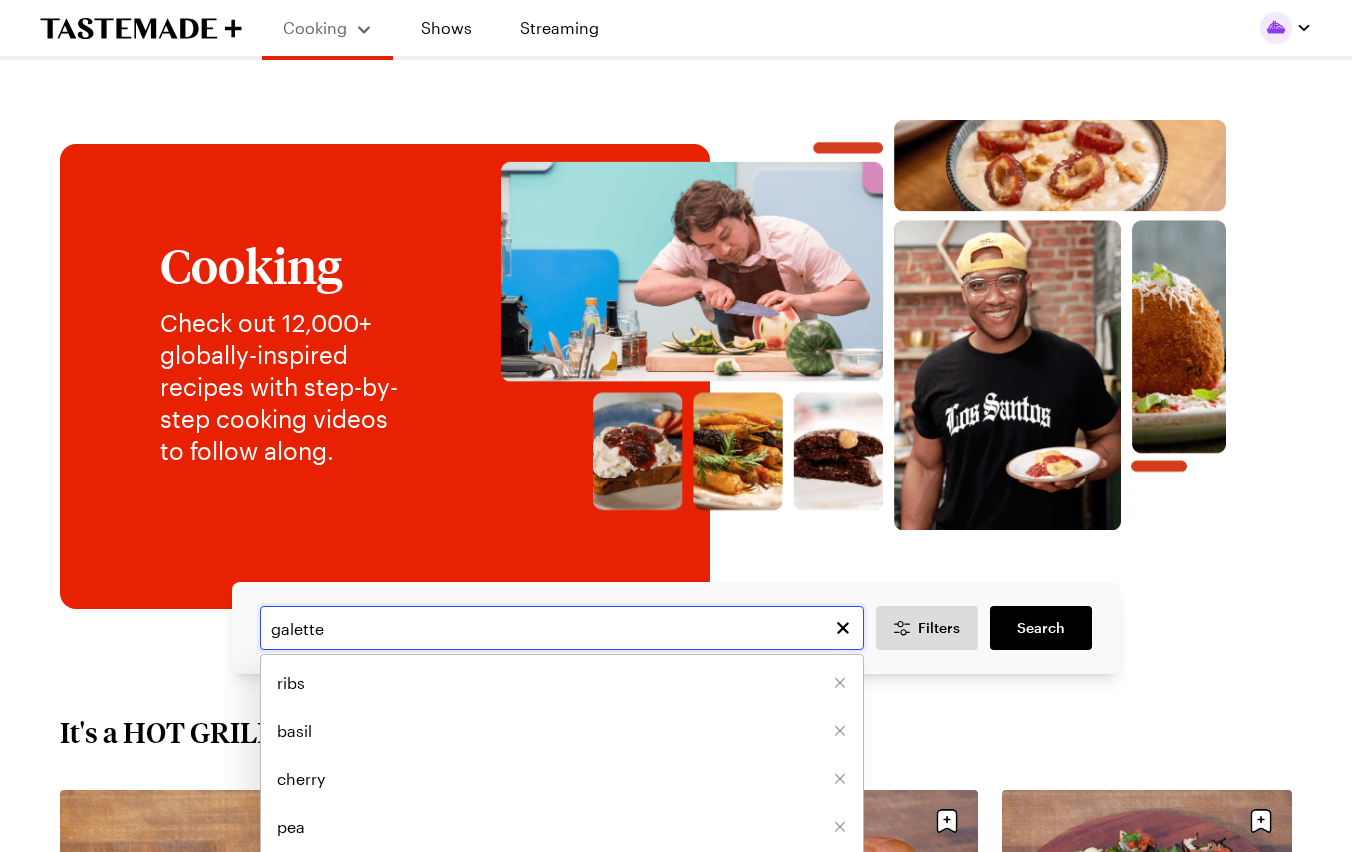type on "galette" 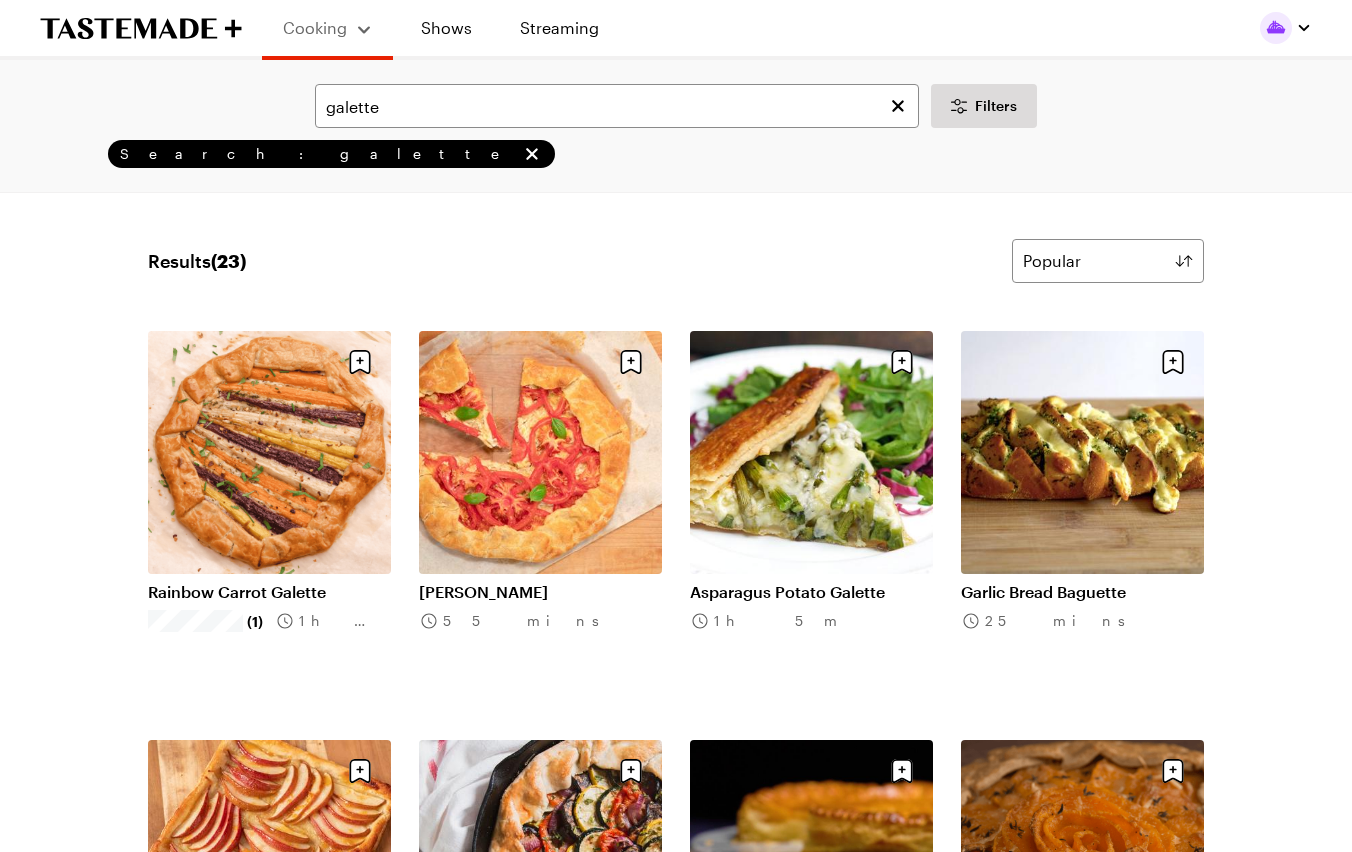 scroll, scrollTop: 0, scrollLeft: 0, axis: both 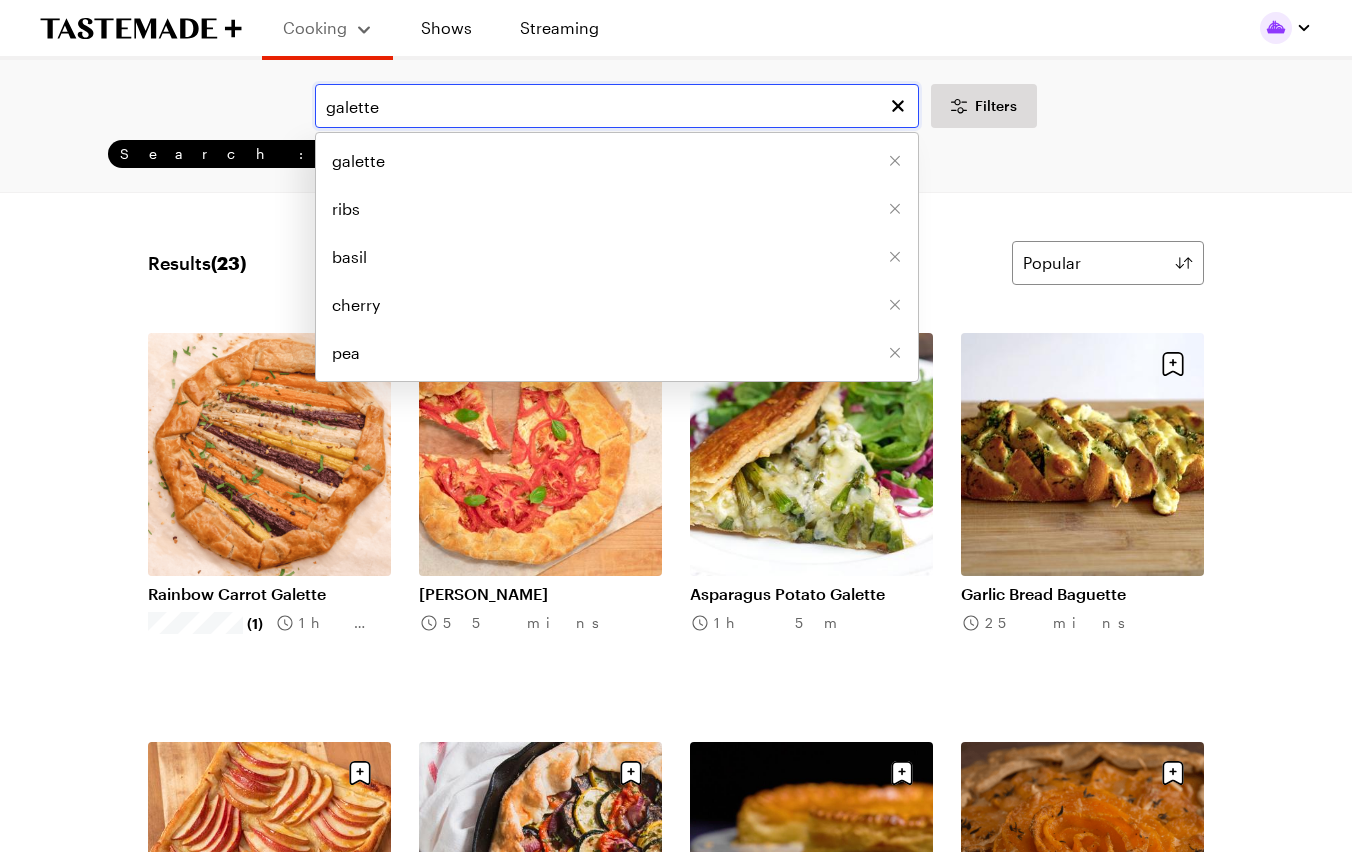 drag, startPoint x: 389, startPoint y: 97, endPoint x: 242, endPoint y: 95, distance: 147.01361 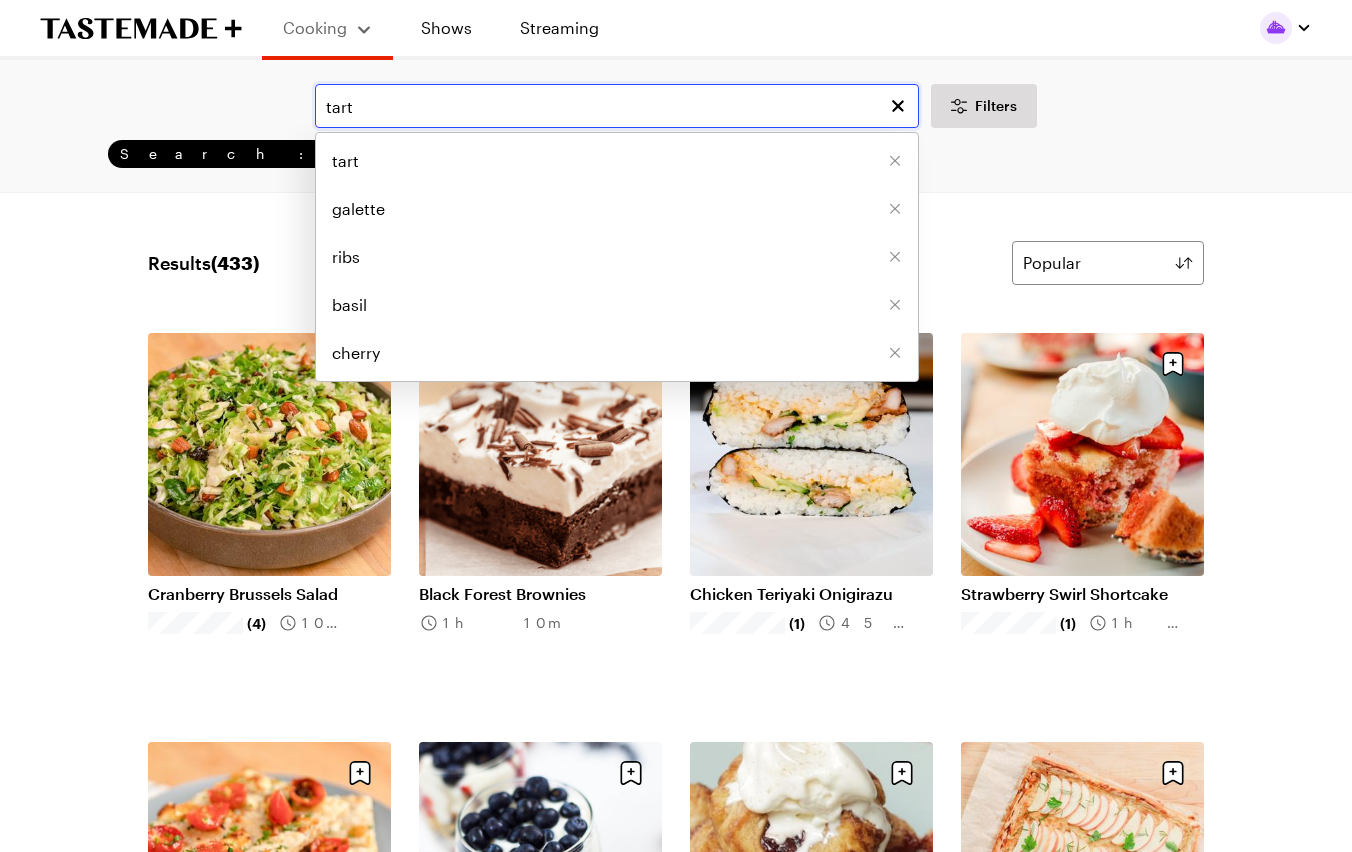 type on "tart" 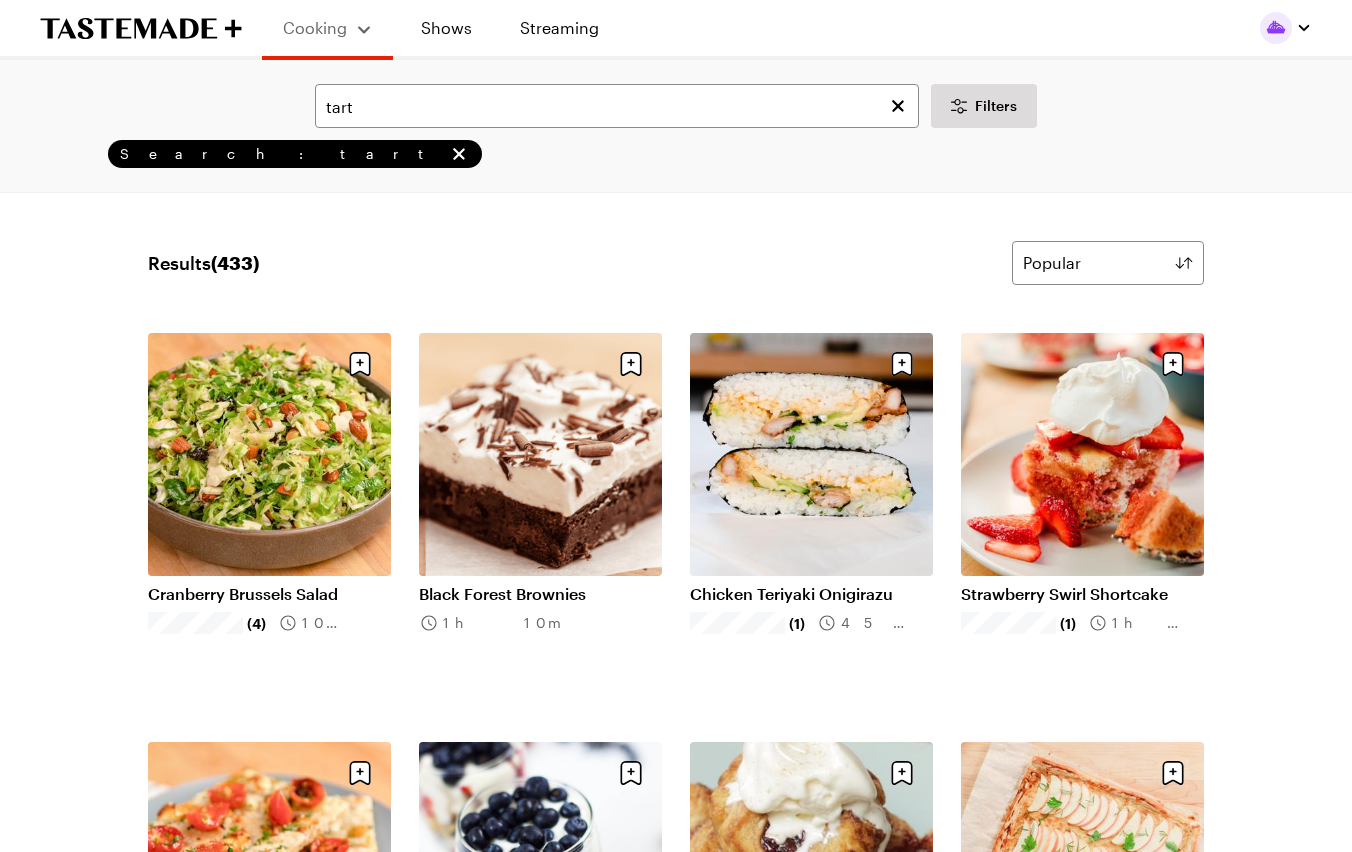 click on "Results  ( 433 ) Popular Load More Cranberry Brussels Salad (4) 10 mins Black Forest Brownies 1h 10m Chicken Teriyaki Onigirazu (1) 45 mins Strawberry Swirl Shortcake (1) 1h 25m Goat Cheese + Chive Flatbread (1) 35 mins Red White and Blue Parfait (1) 10 mins Cranberry Tartlets 55 mins Cheddar [PERSON_NAME] Apple Tart (1) 50 mins Frozen Banana Pudding Pops 15 mins Kale Caesar 25 mins Moroccan Lamb with Harissa & Dates 2h 20m One-Pan Cranberry Balsamic Chicken 25 mins Rainbow Mango Smoothie Bowl 10 mins Grilled King Crab with Citrus Soy Burnt Butter 30 mins Triple [PERSON_NAME] Slushie 10 mins Leftover Citrus Bars (1) 1h 25m Crispy Rice Balls 30 mins Weekly Struggle Budget: [DATE] Meal Prep 1h 0m Polenta Beef Ragout (1) 2h 40m Spinach Quiche 2h 40m Asparagus Tart 35 mins Caramel Tart 4h 25m Walleye, Homemade [MEDICAL_DATA] Sauce and Coleslaw 30 mins Harvest Table Bread Cornucopia (1) 1h 15m Load More" at bounding box center [676, 1564] 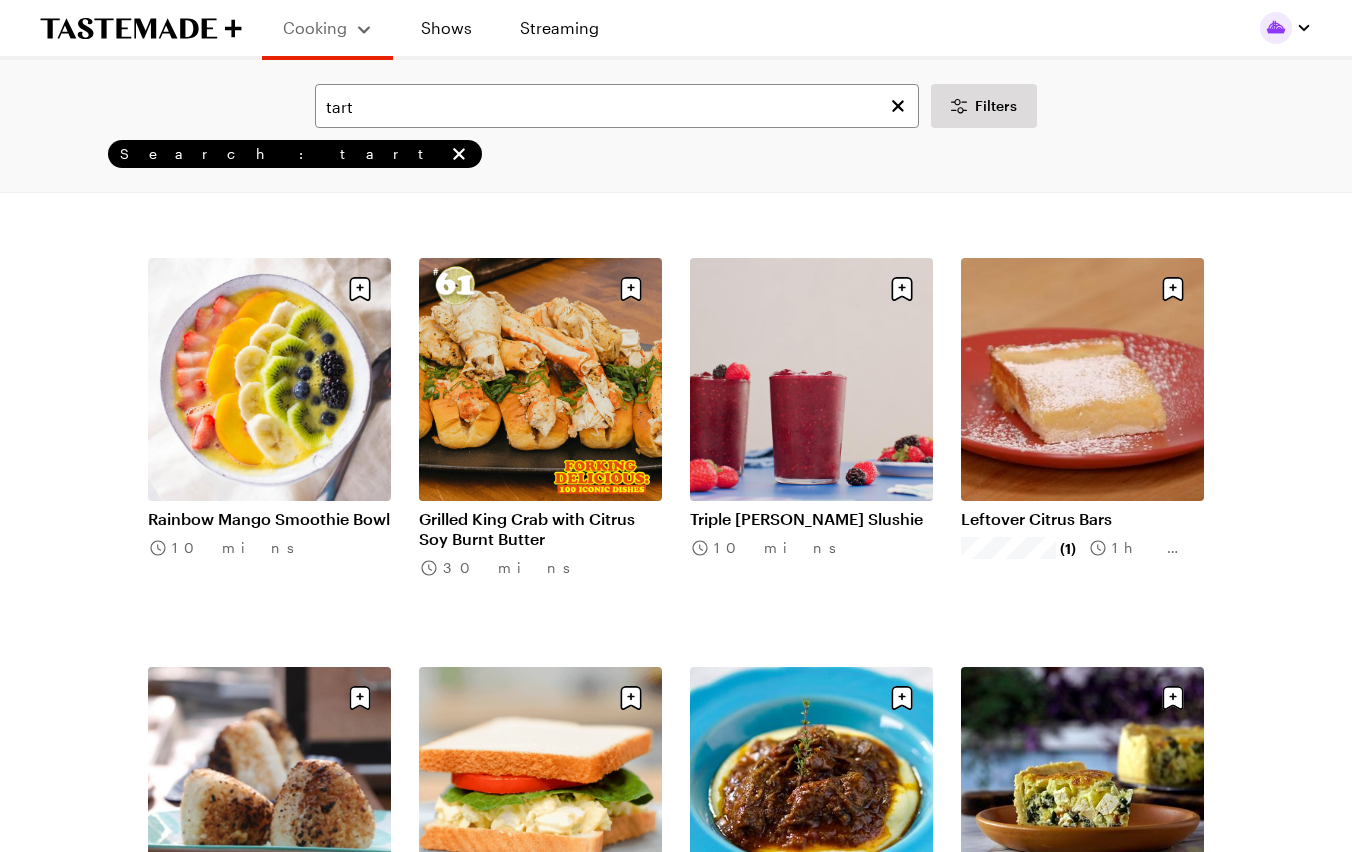 scroll, scrollTop: 1400, scrollLeft: 0, axis: vertical 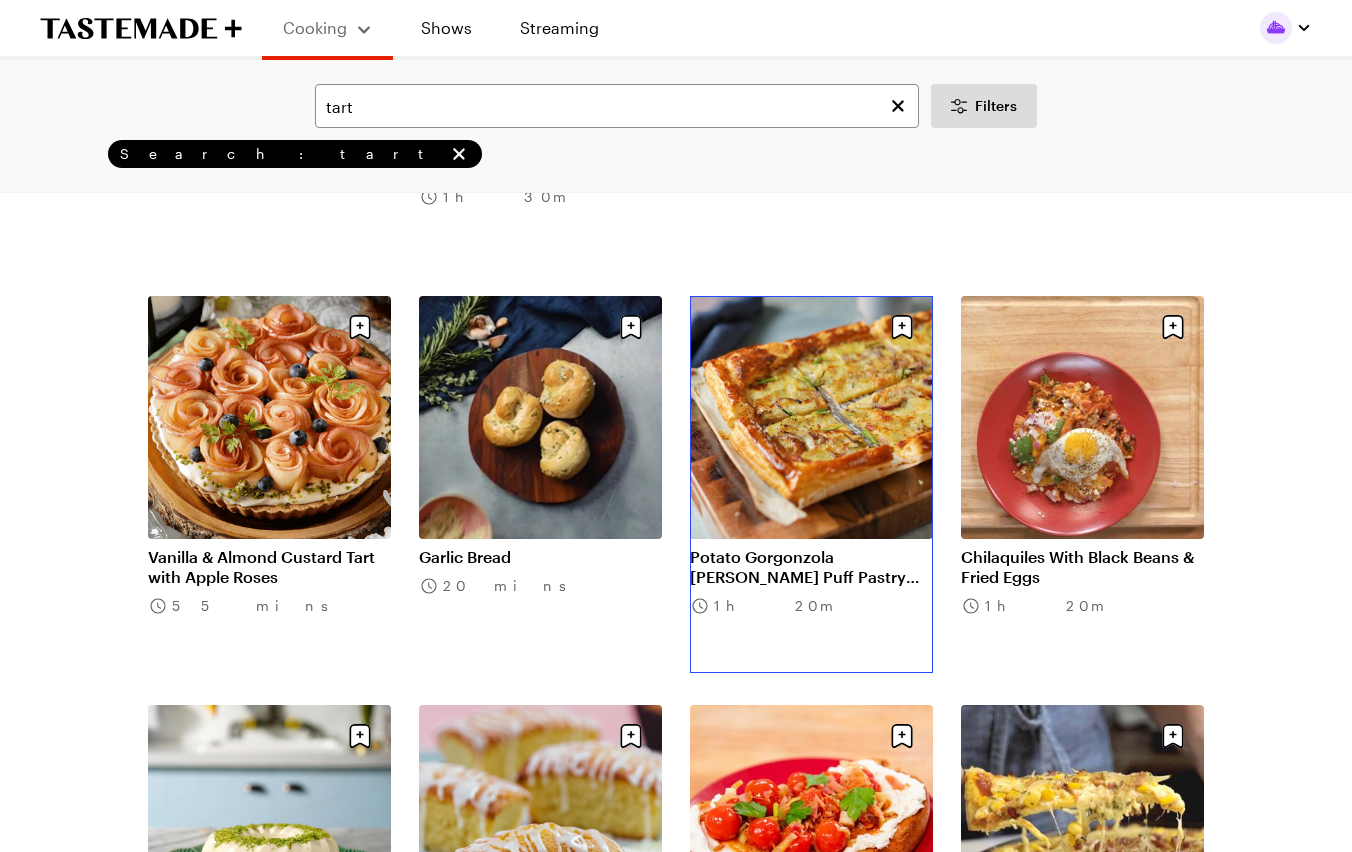 click on "Potato Gorgonzola [PERSON_NAME] Puff Pastry Tart" at bounding box center [811, 567] 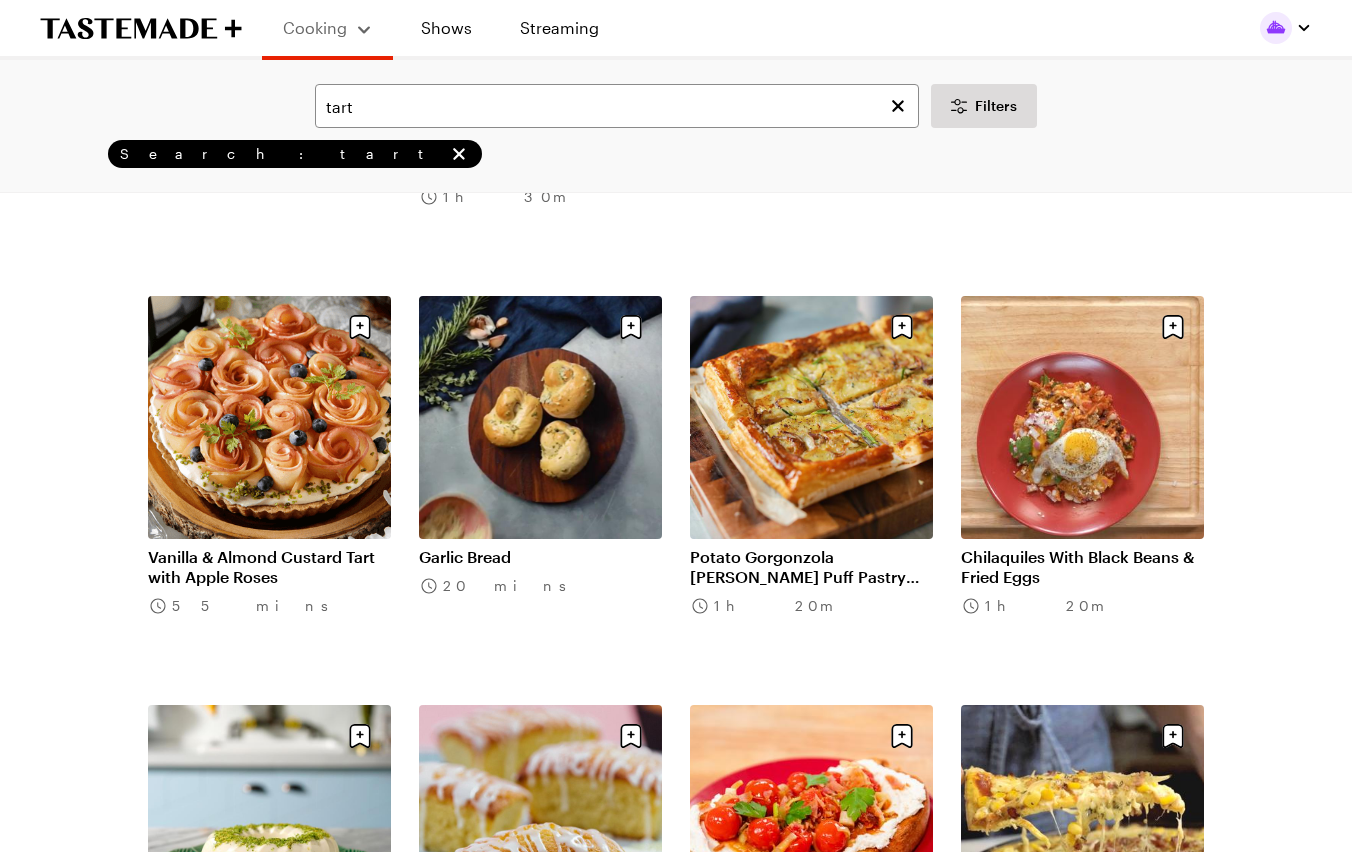 scroll, scrollTop: 0, scrollLeft: 0, axis: both 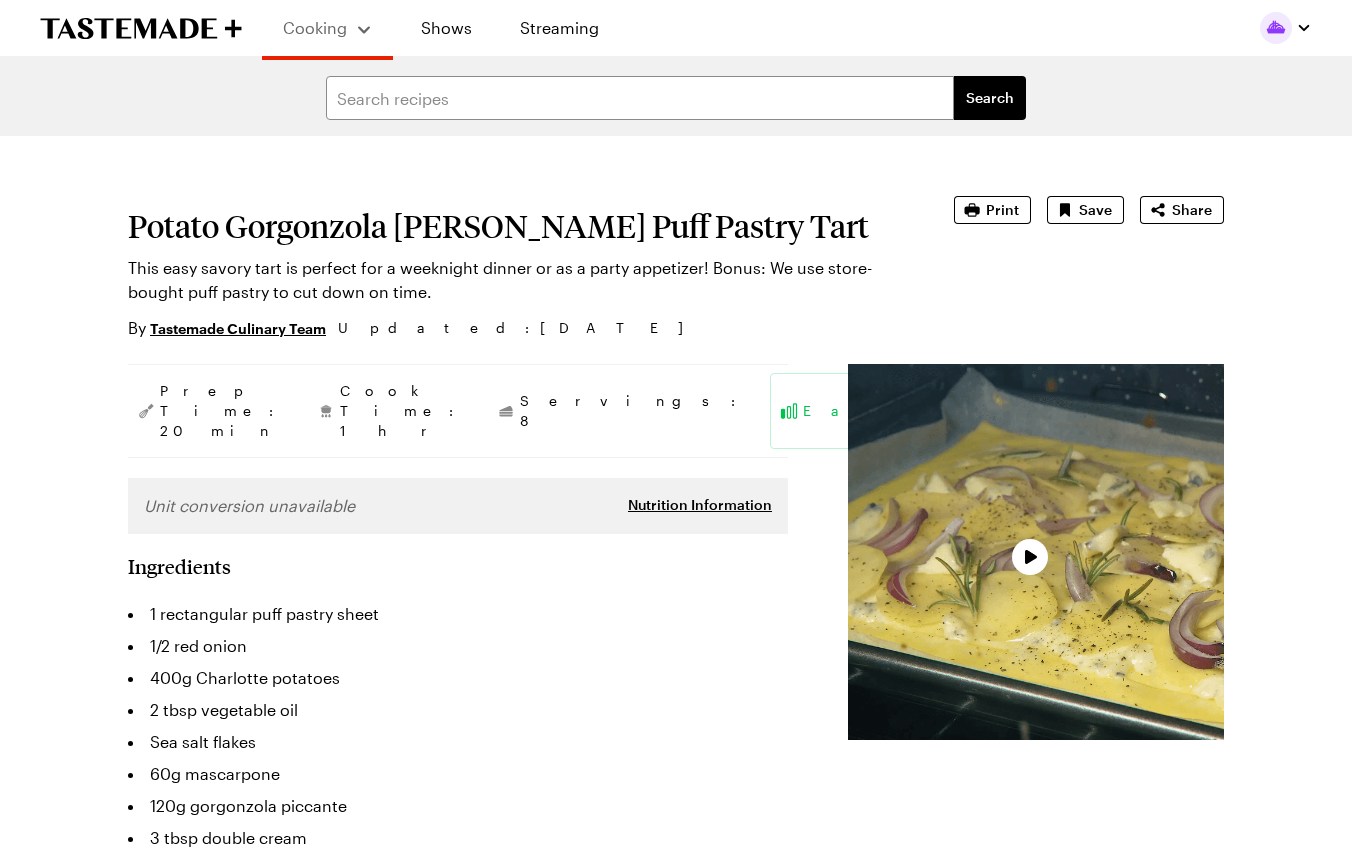 type on "x" 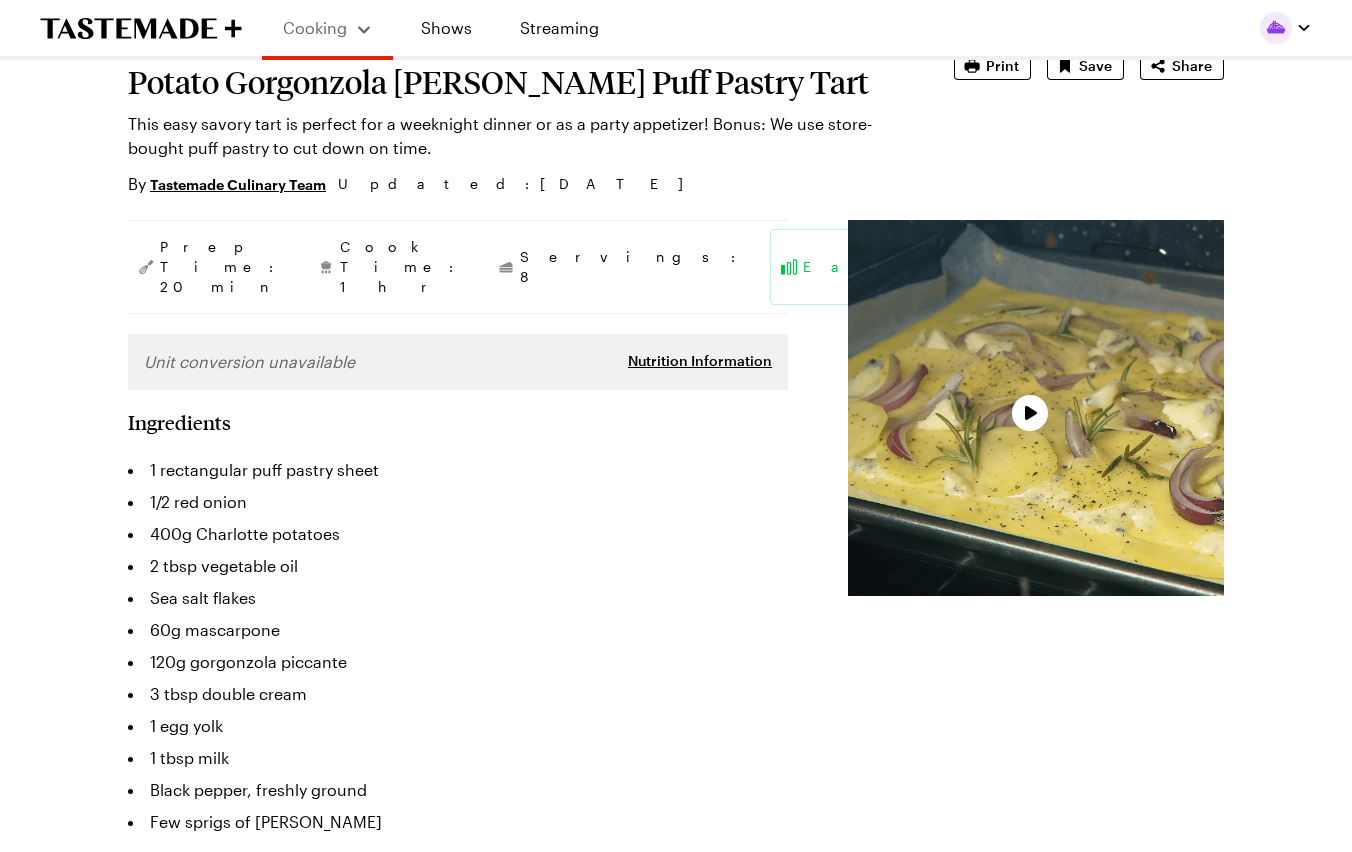 scroll, scrollTop: 200, scrollLeft: 0, axis: vertical 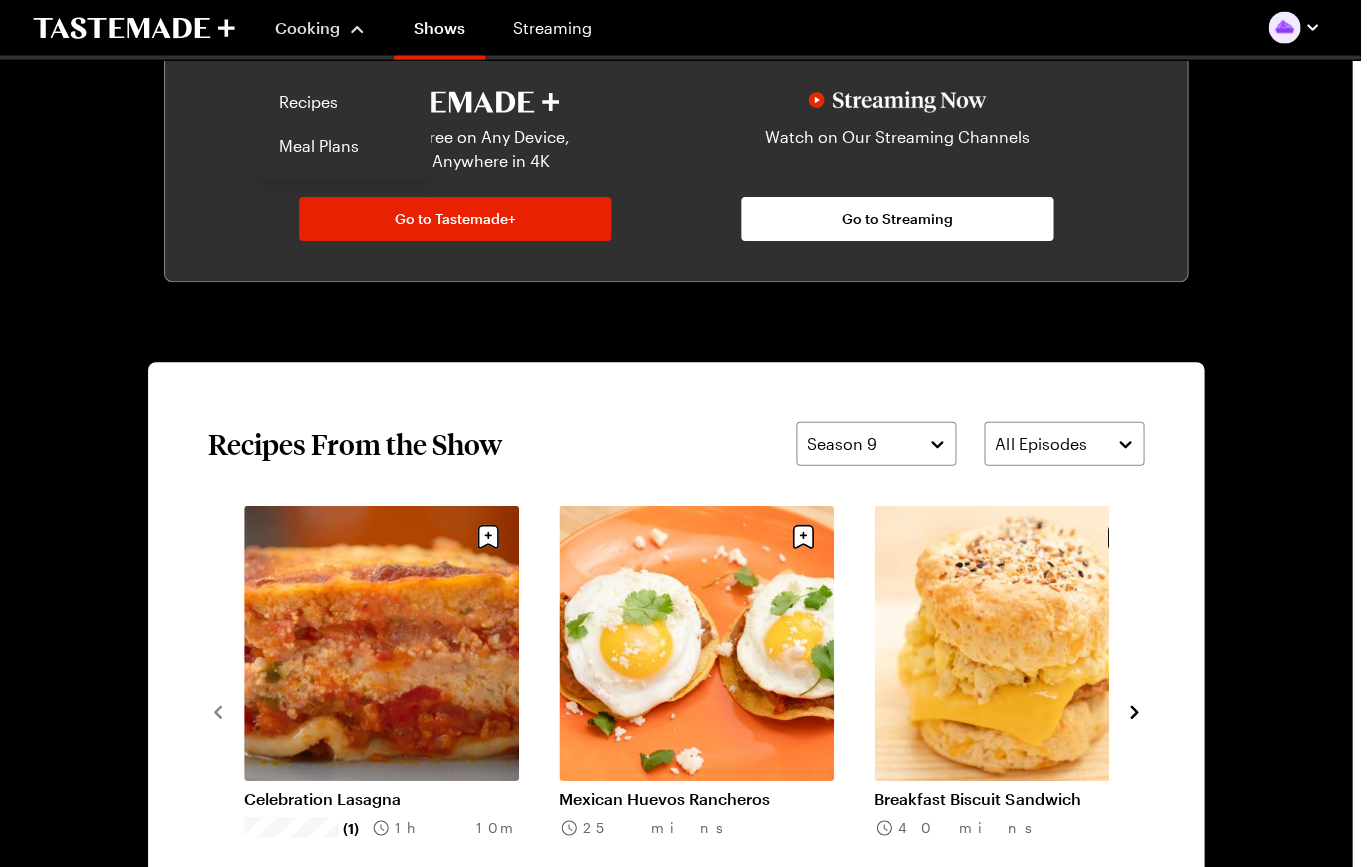 click on "Cooking" at bounding box center (307, 27) 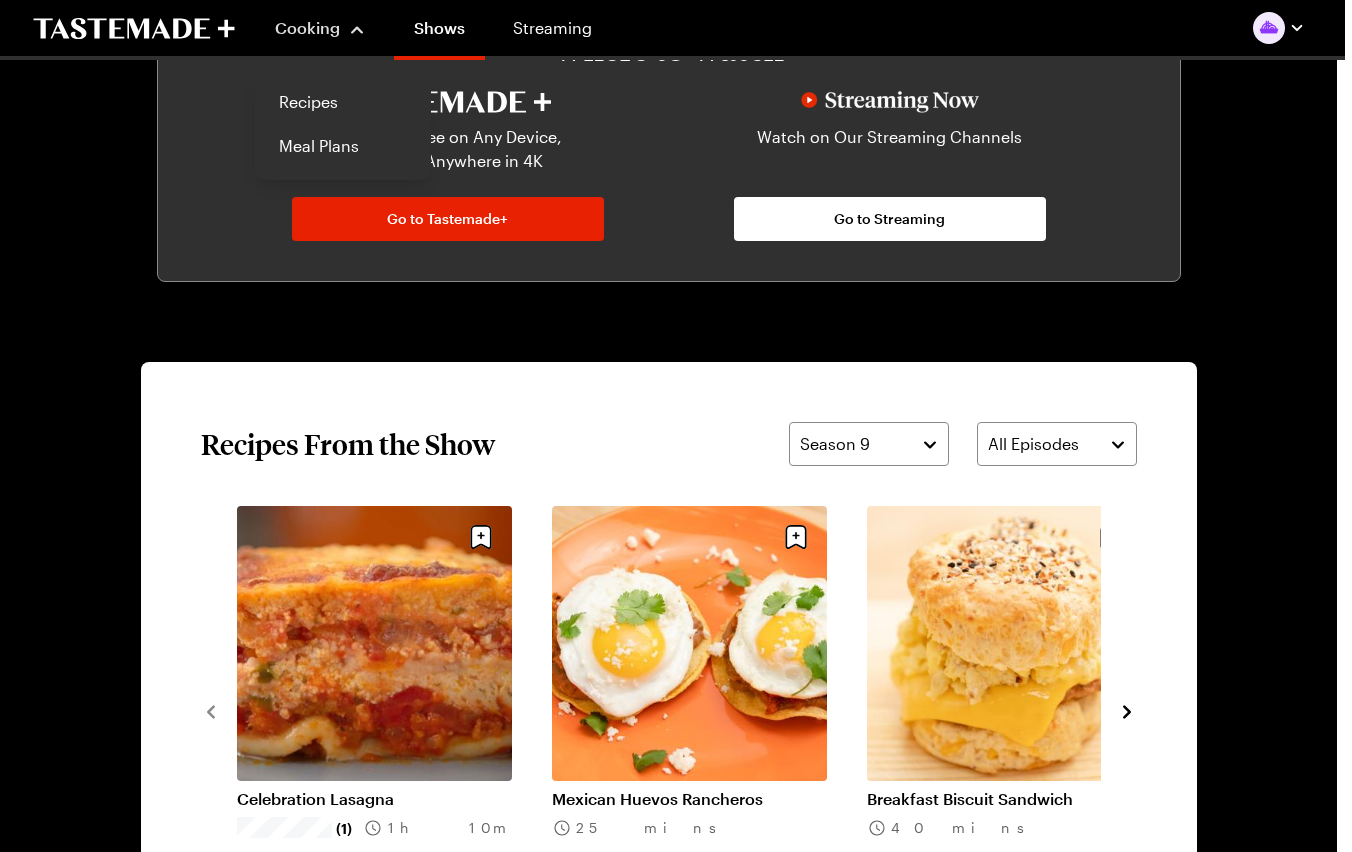 click on "Cooking" at bounding box center [320, 28] 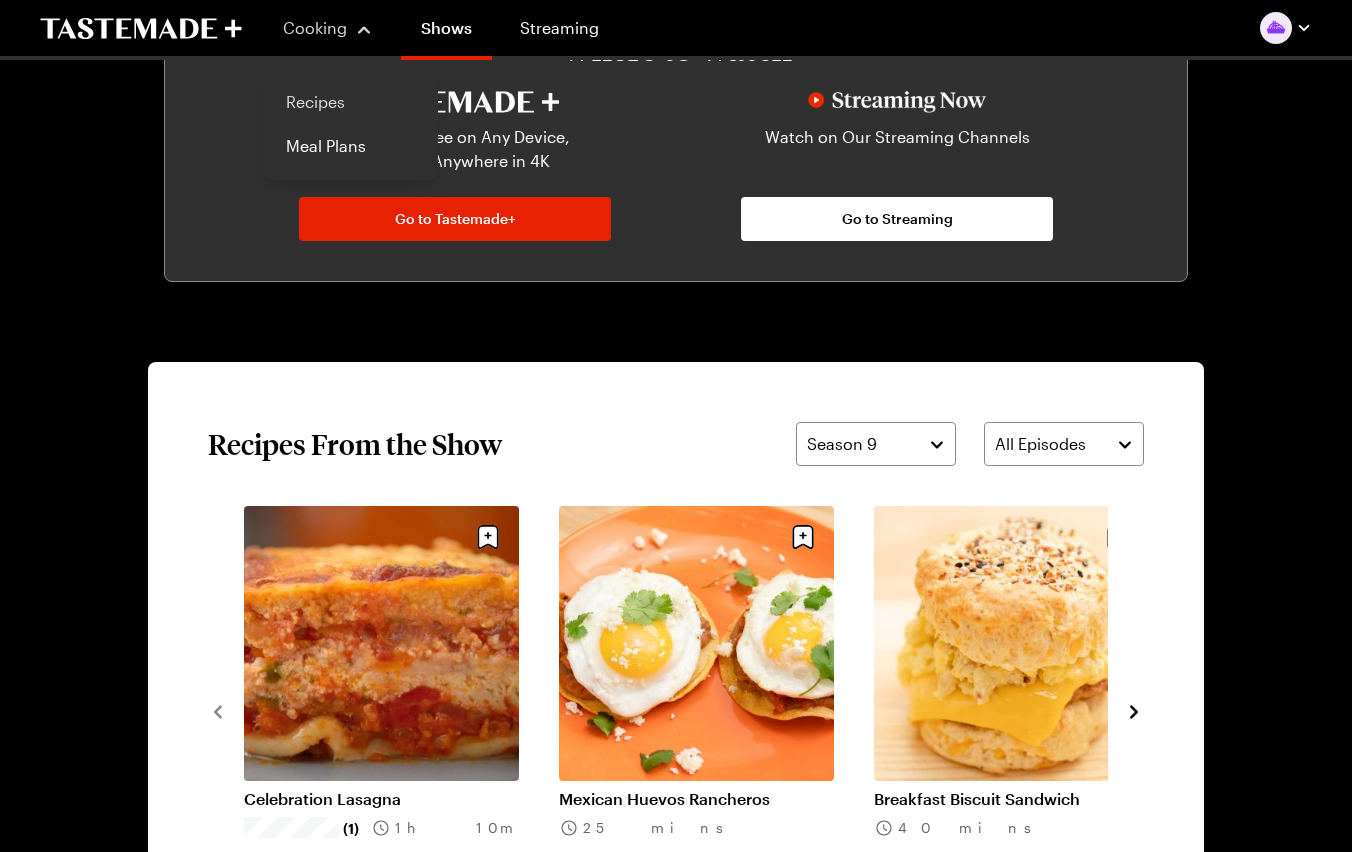 click on "Recipes" at bounding box center (350, 102) 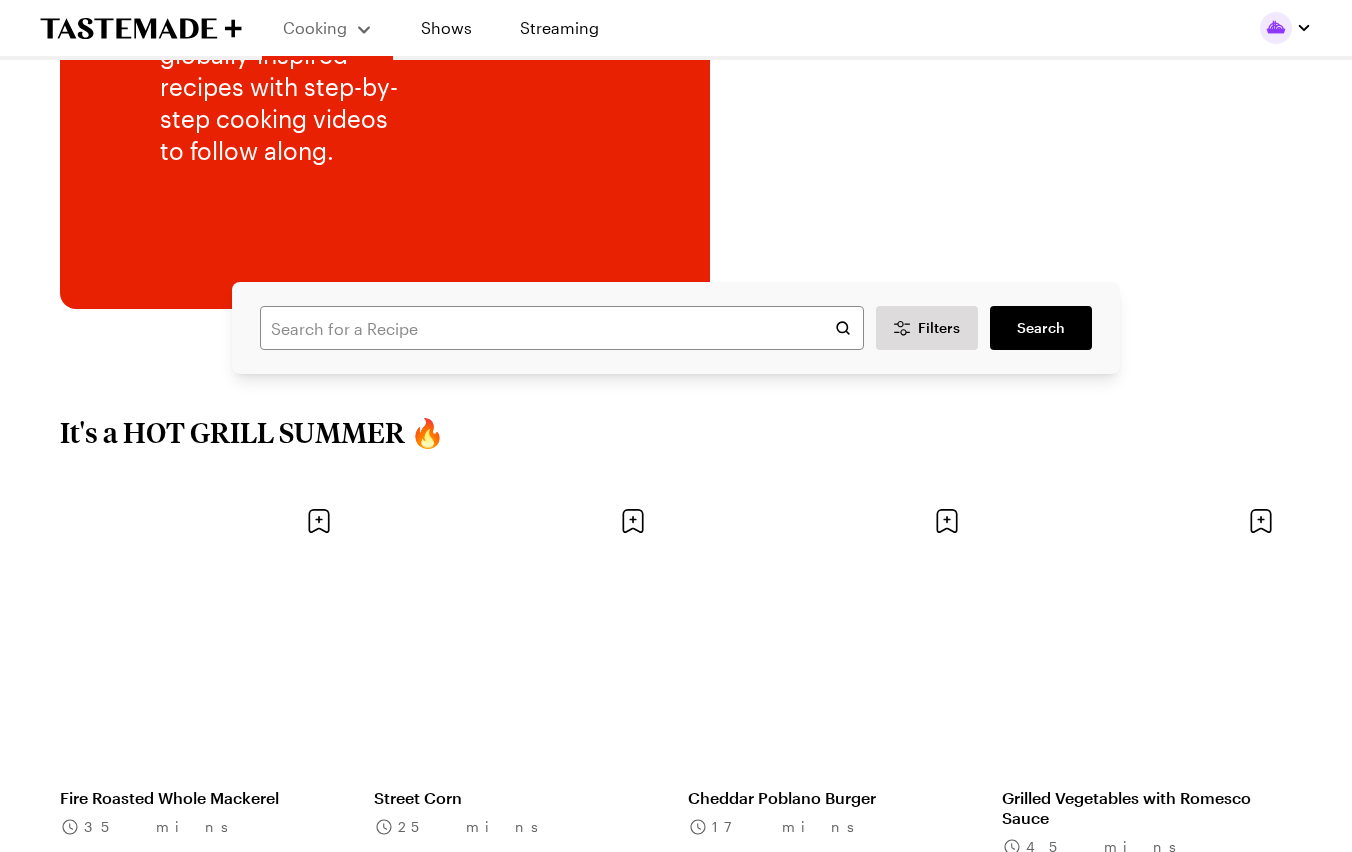 scroll, scrollTop: 0, scrollLeft: 0, axis: both 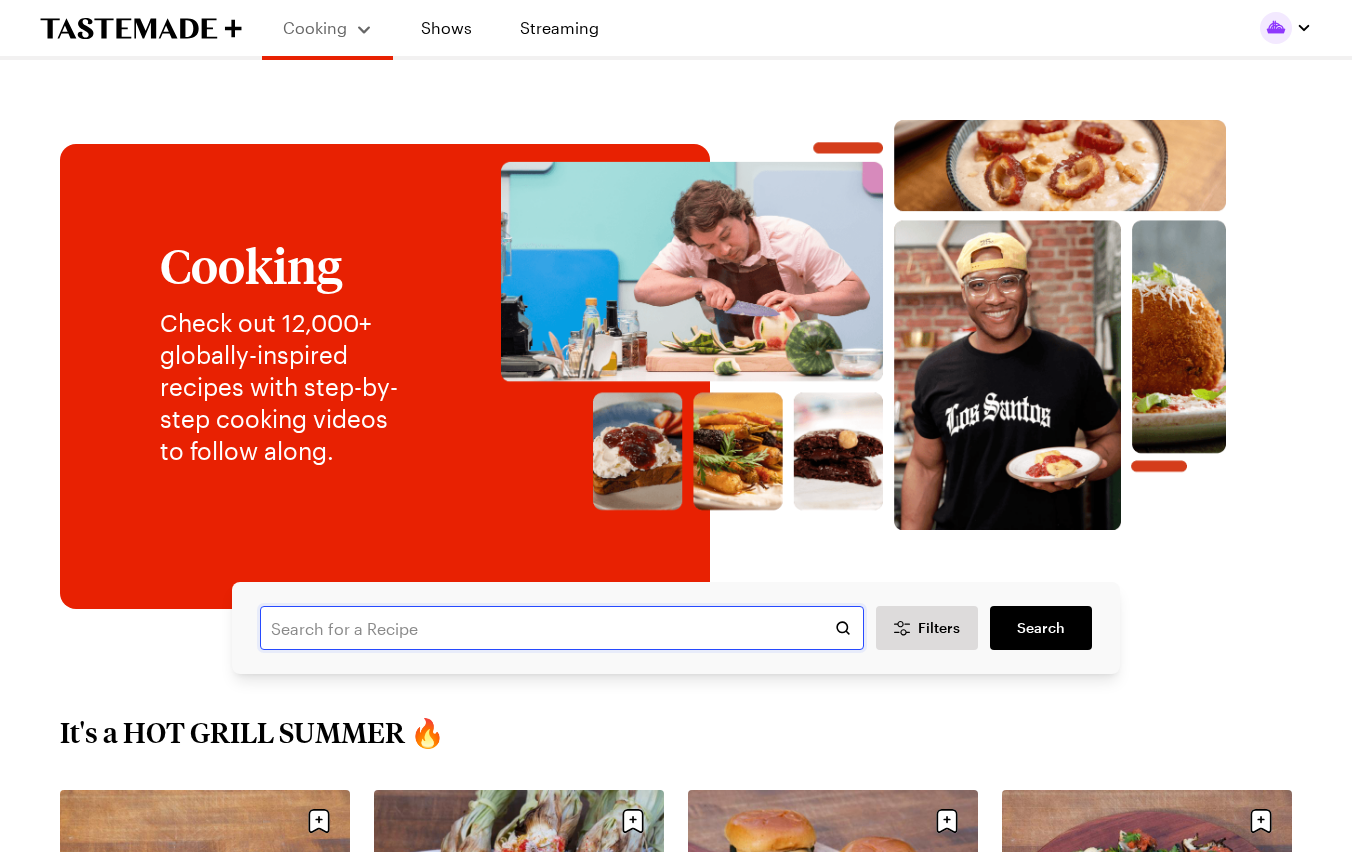 click at bounding box center [562, 628] 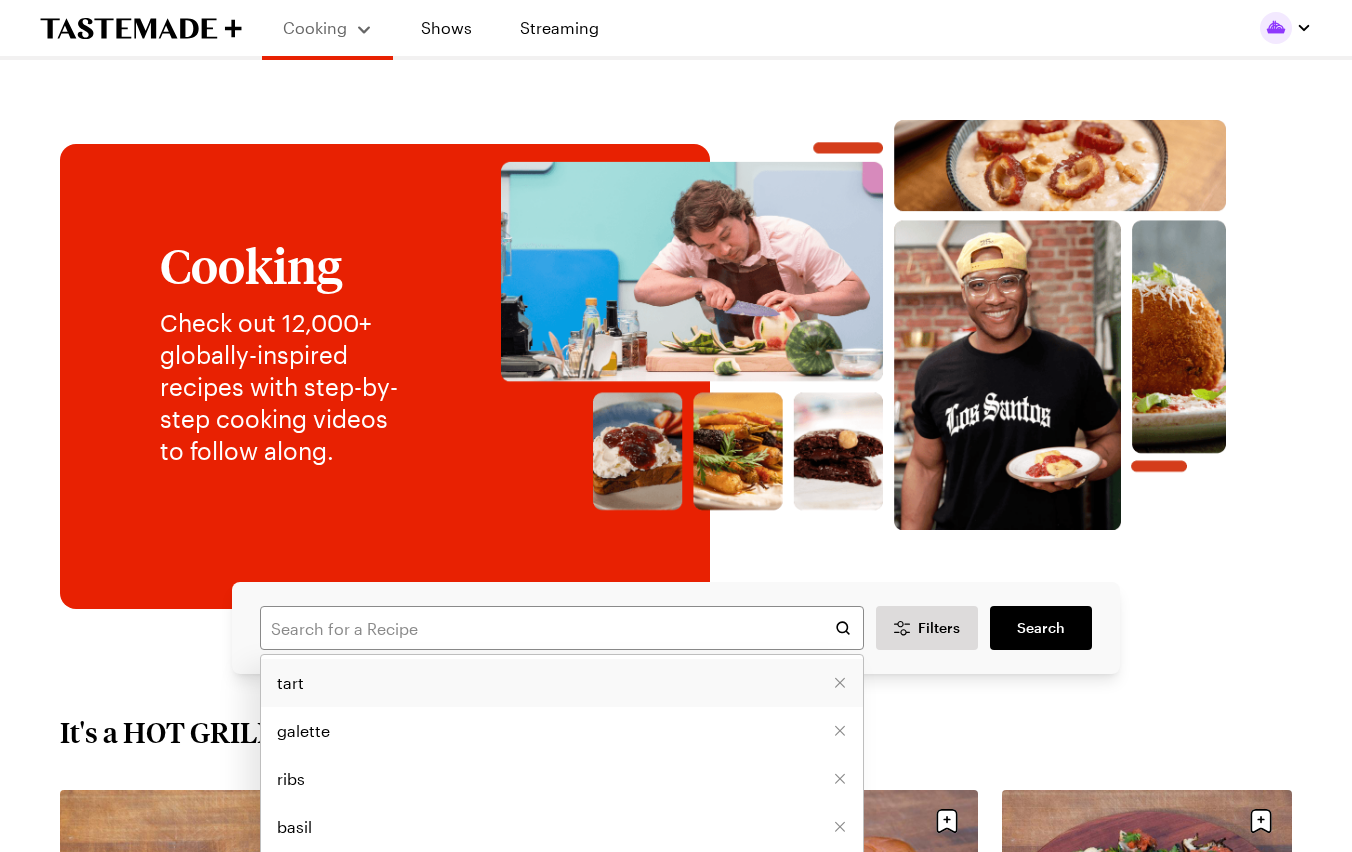 click on "tart" at bounding box center (562, 683) 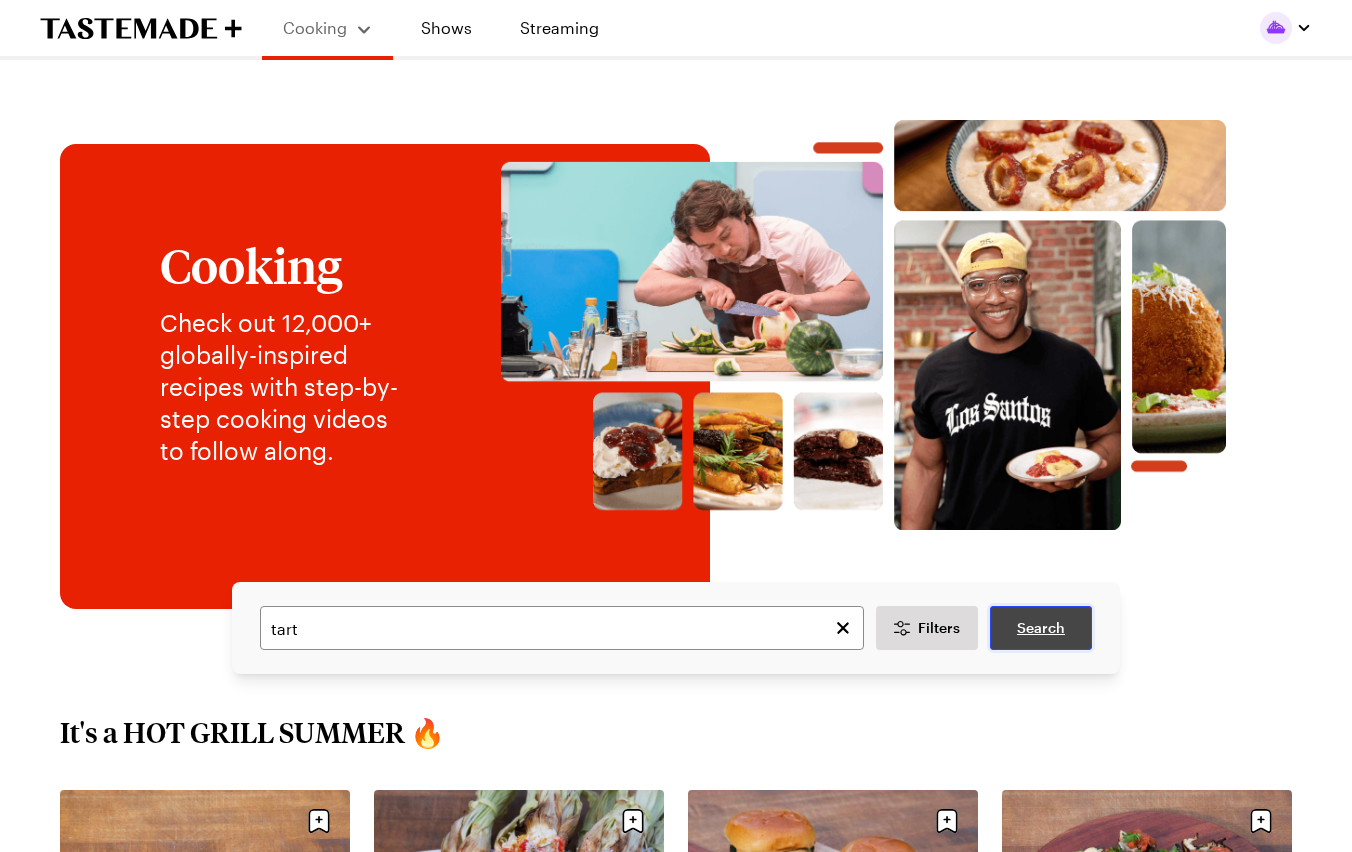 click on "Search" at bounding box center (1041, 628) 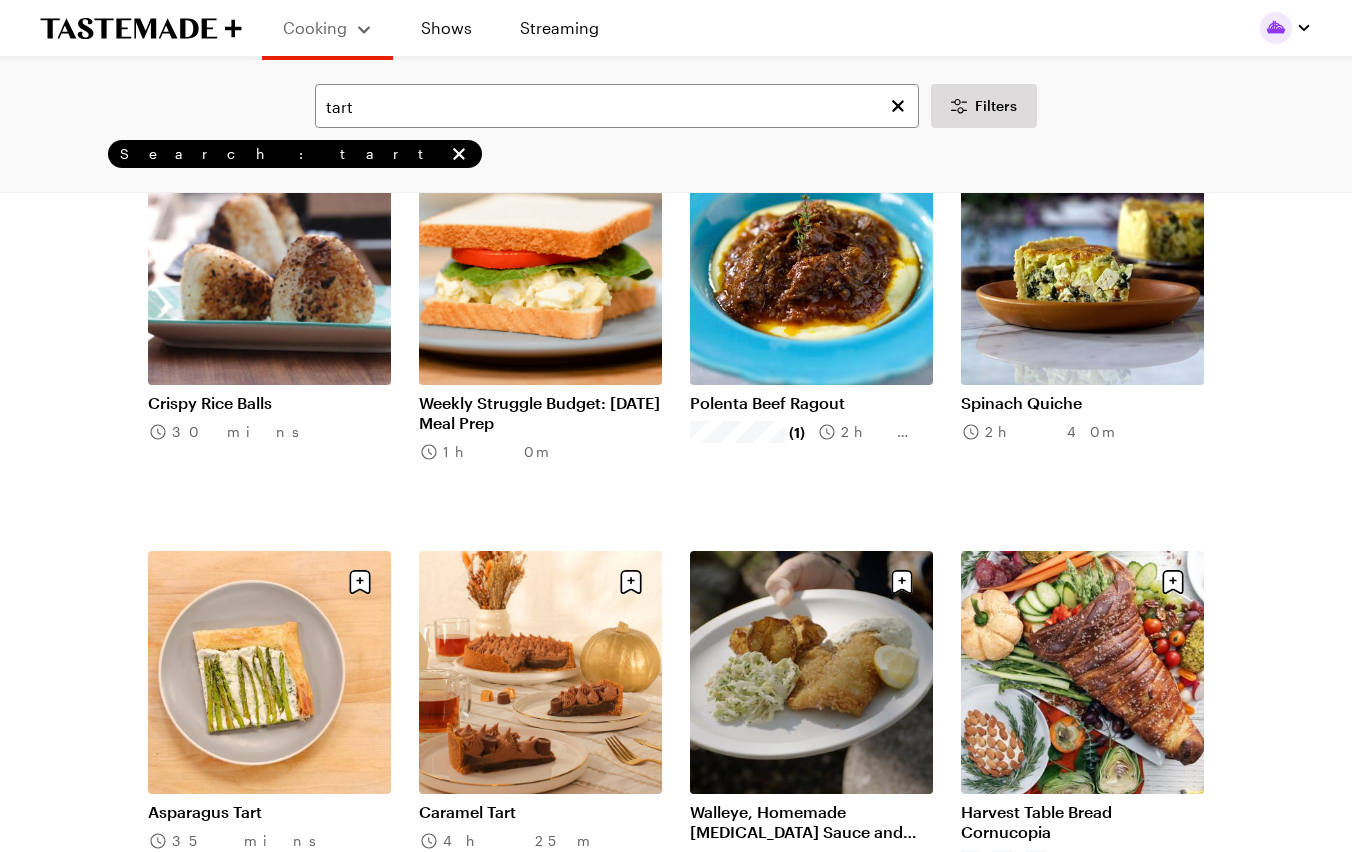 scroll, scrollTop: 1900, scrollLeft: 0, axis: vertical 